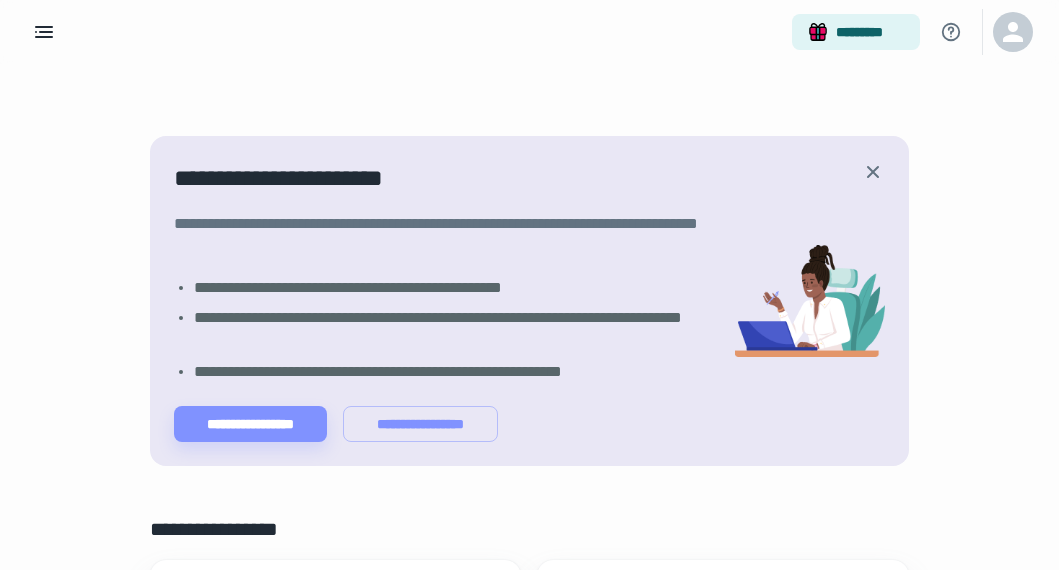 scroll, scrollTop: 0, scrollLeft: 0, axis: both 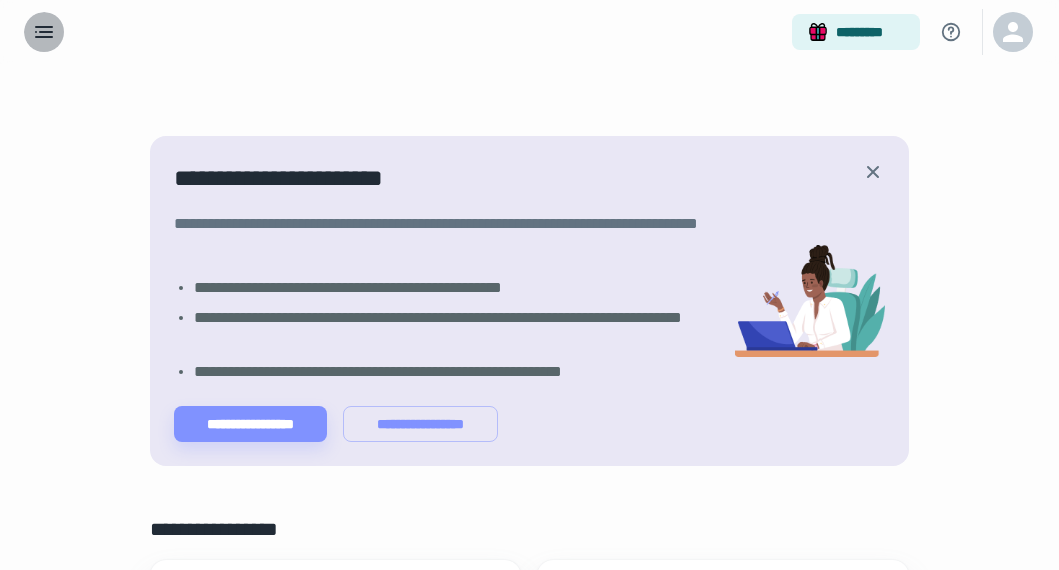 click 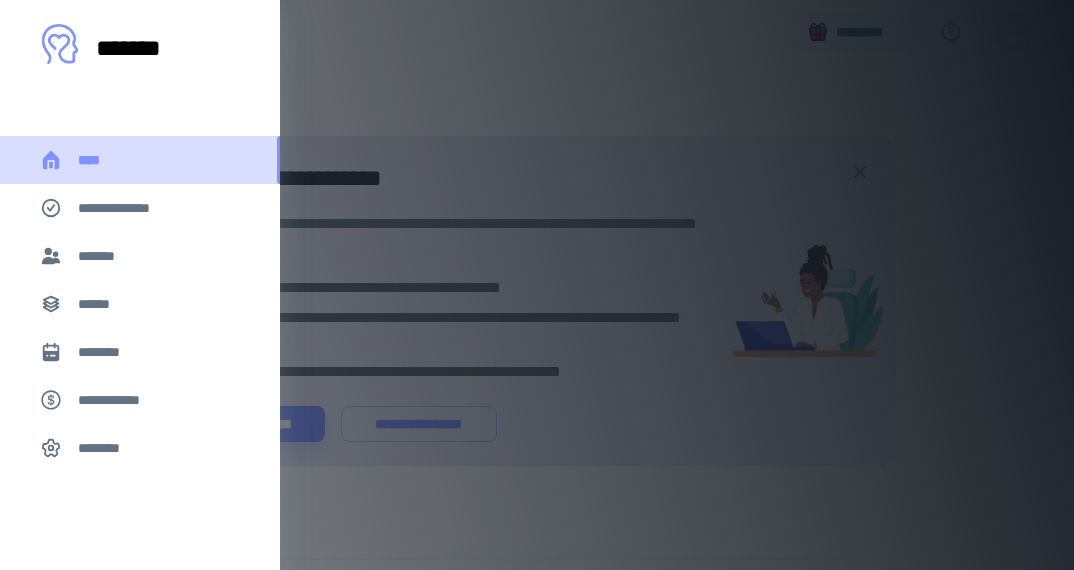 click on "****" at bounding box center (140, 160) 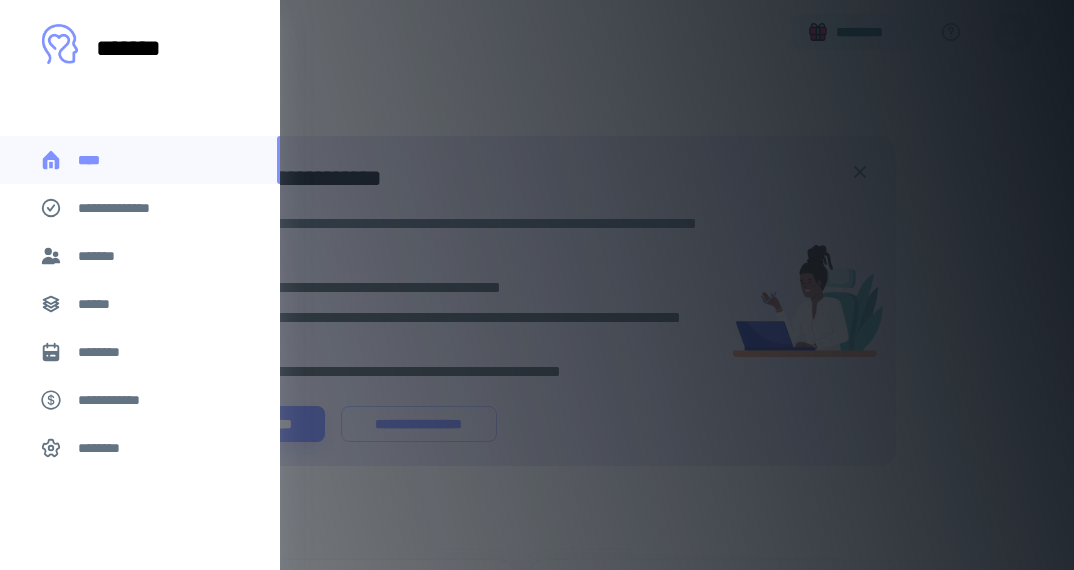 click at bounding box center (537, 285) 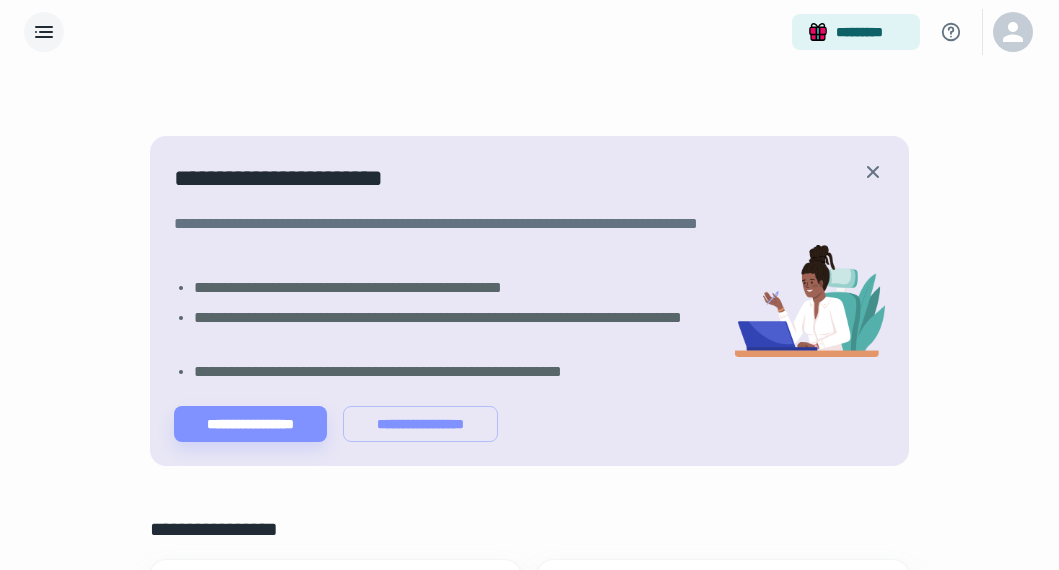 scroll, scrollTop: -1, scrollLeft: 0, axis: vertical 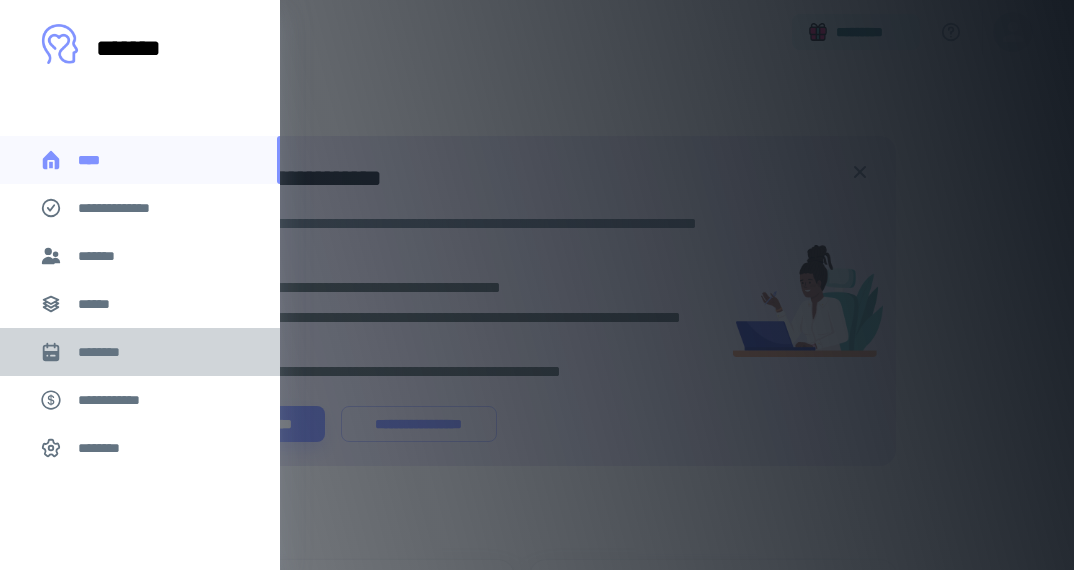 click on "********" at bounding box center [107, 352] 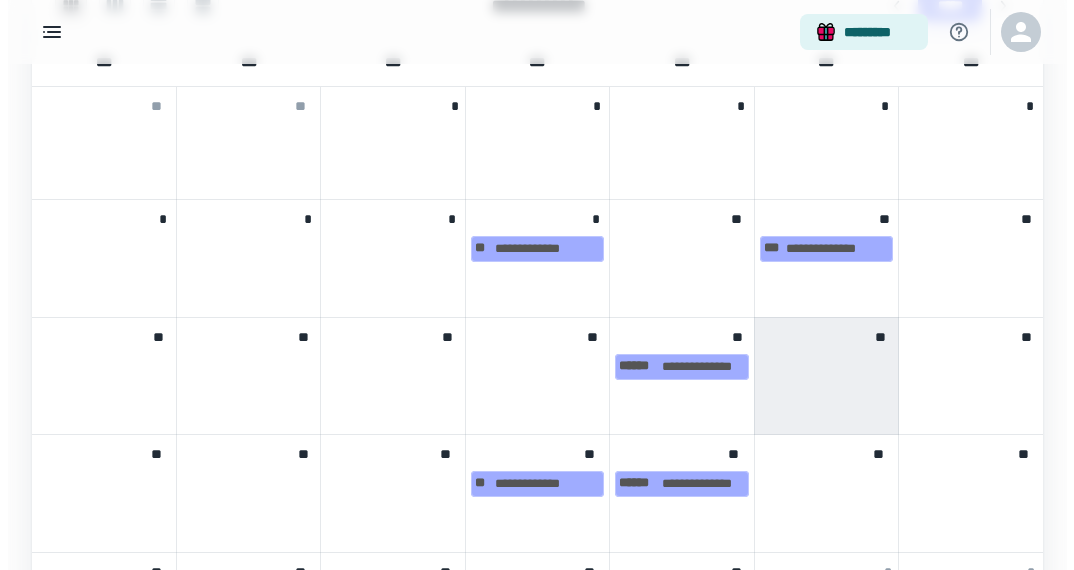 scroll, scrollTop: 704, scrollLeft: 0, axis: vertical 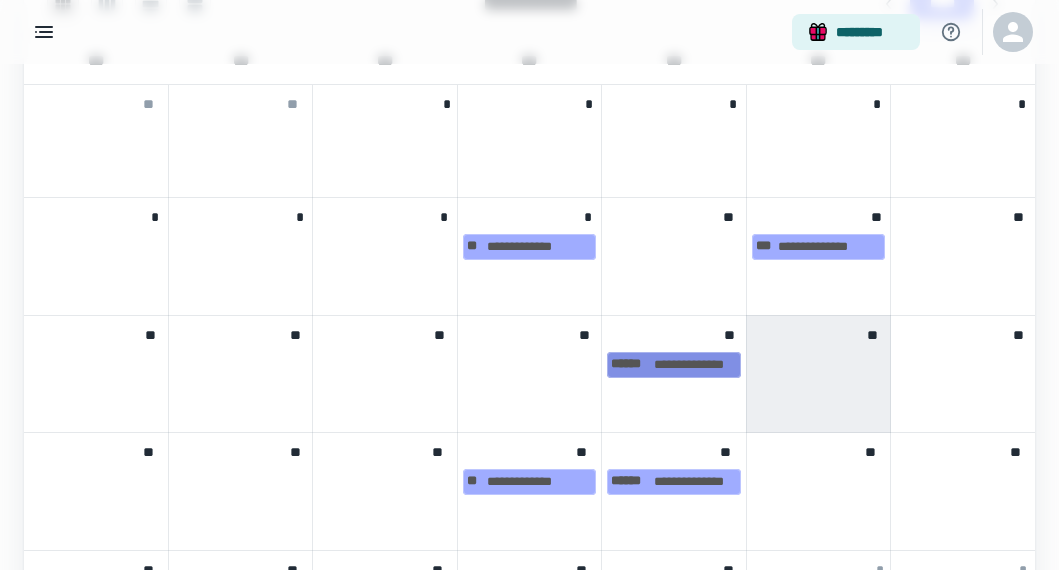 click on "[FIRST] [LAST]" at bounding box center (673, 365) 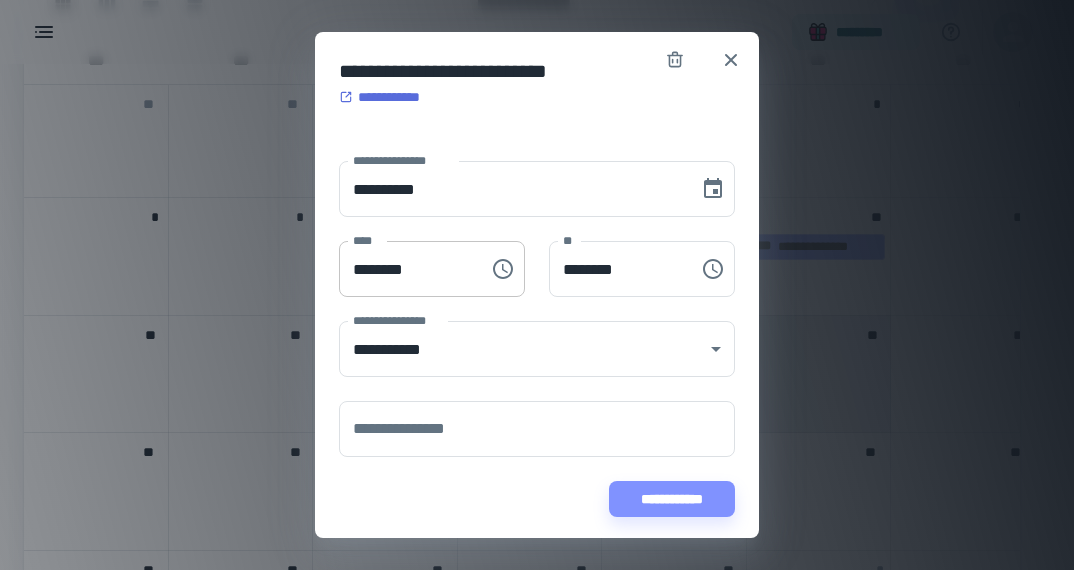 click on "********" at bounding box center (407, 269) 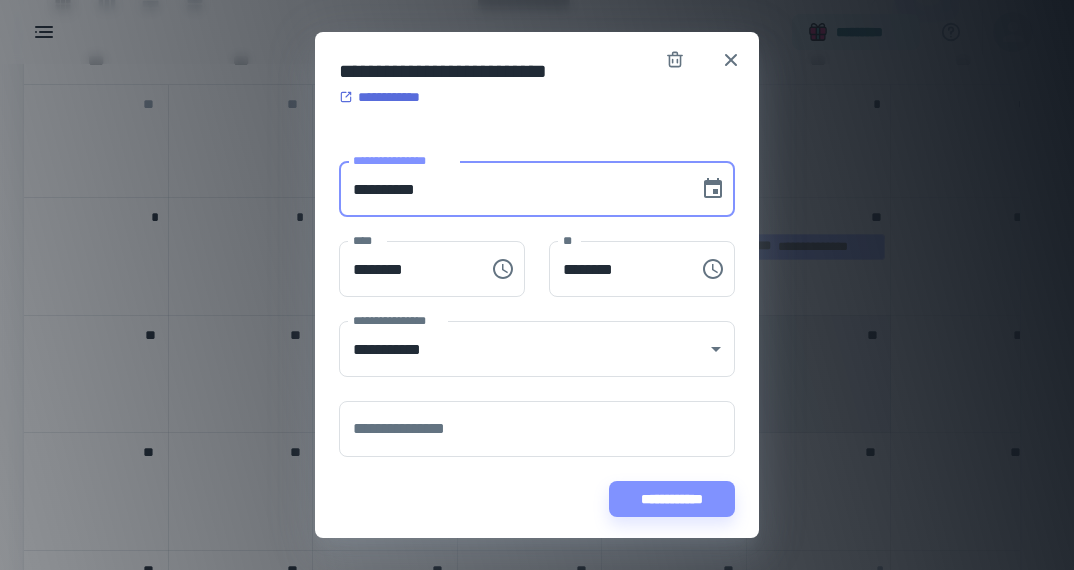click on "**********" at bounding box center [512, 189] 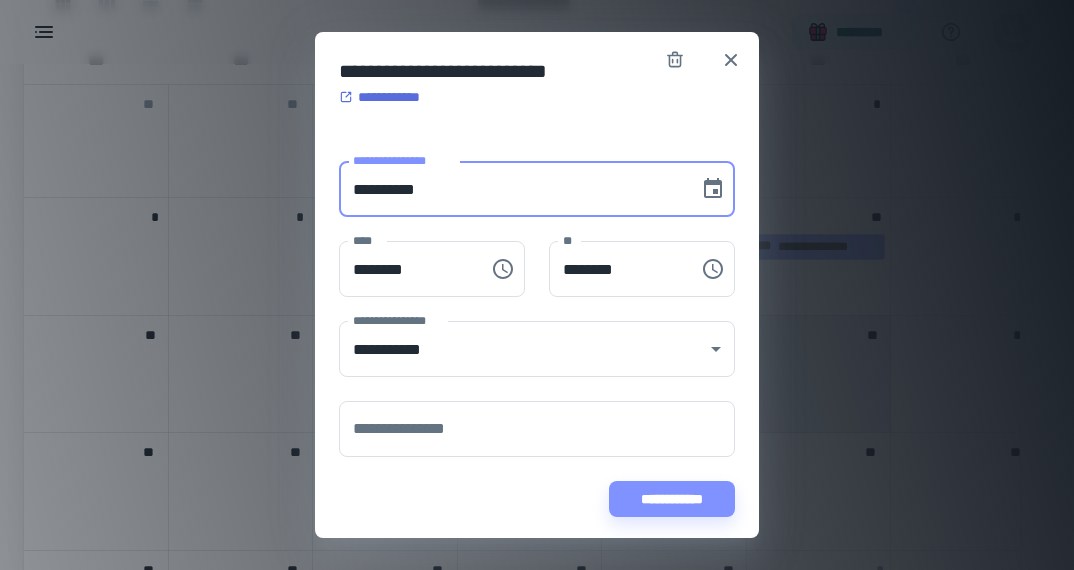type on "**********" 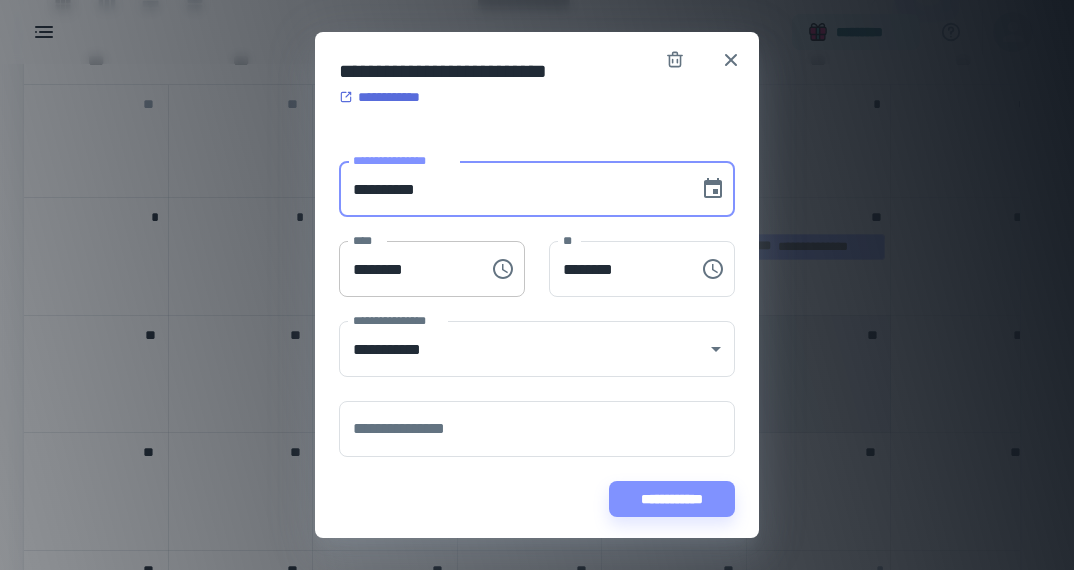 click on "********" at bounding box center [407, 269] 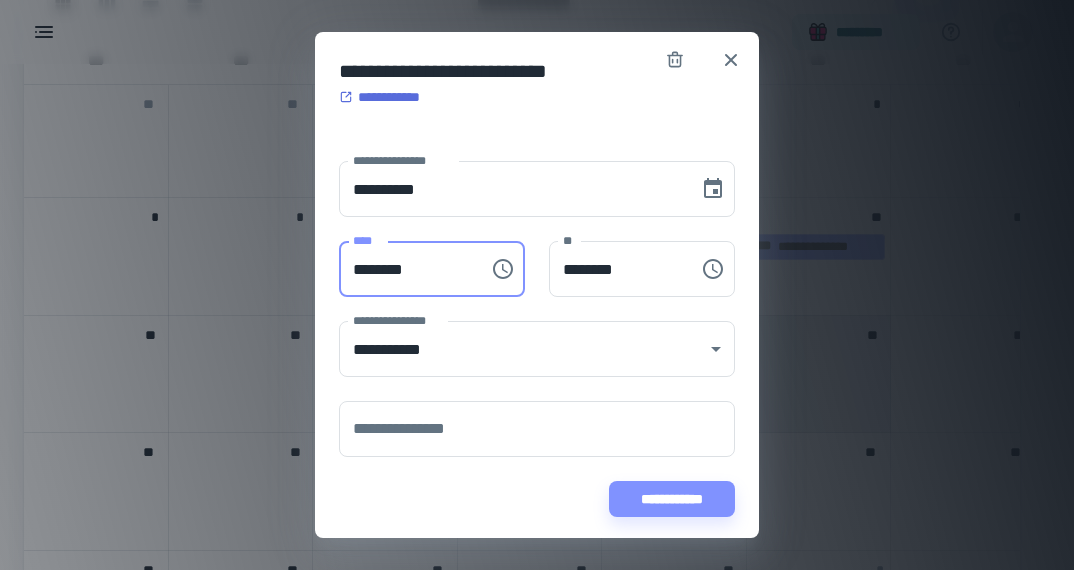 type on "********" 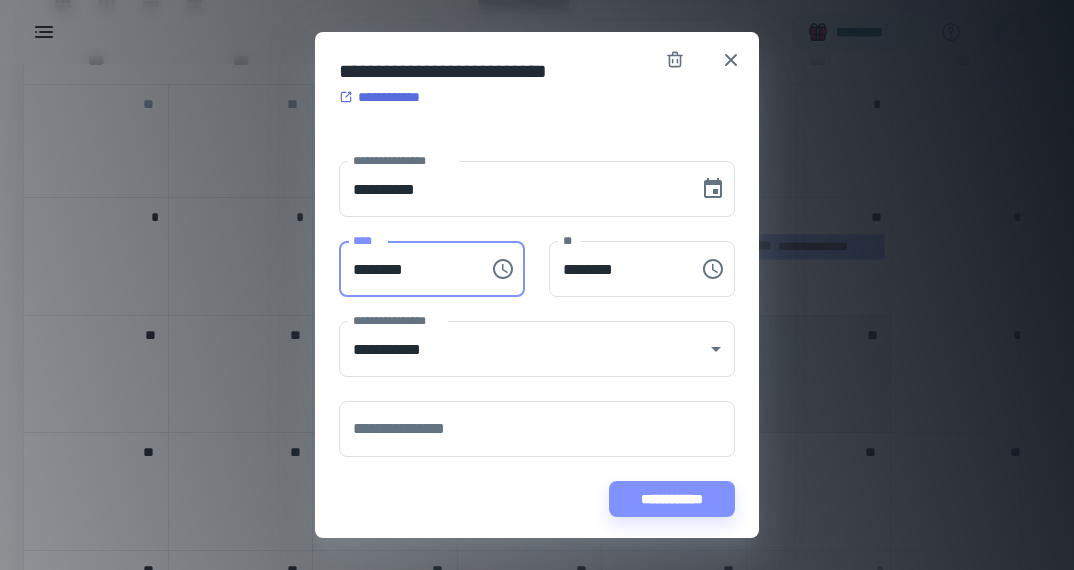 type on "********" 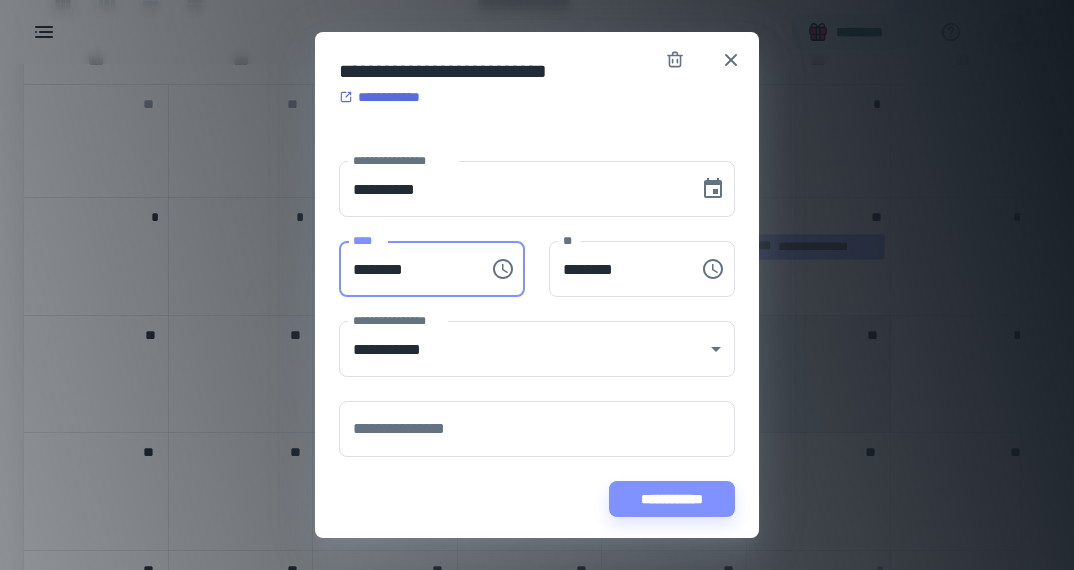type on "********" 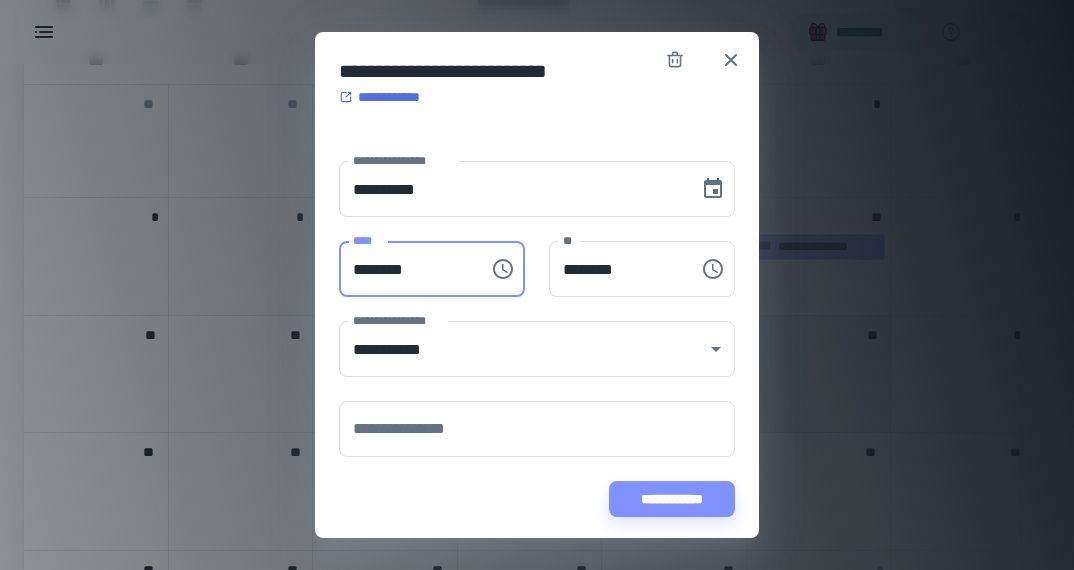 type on "********" 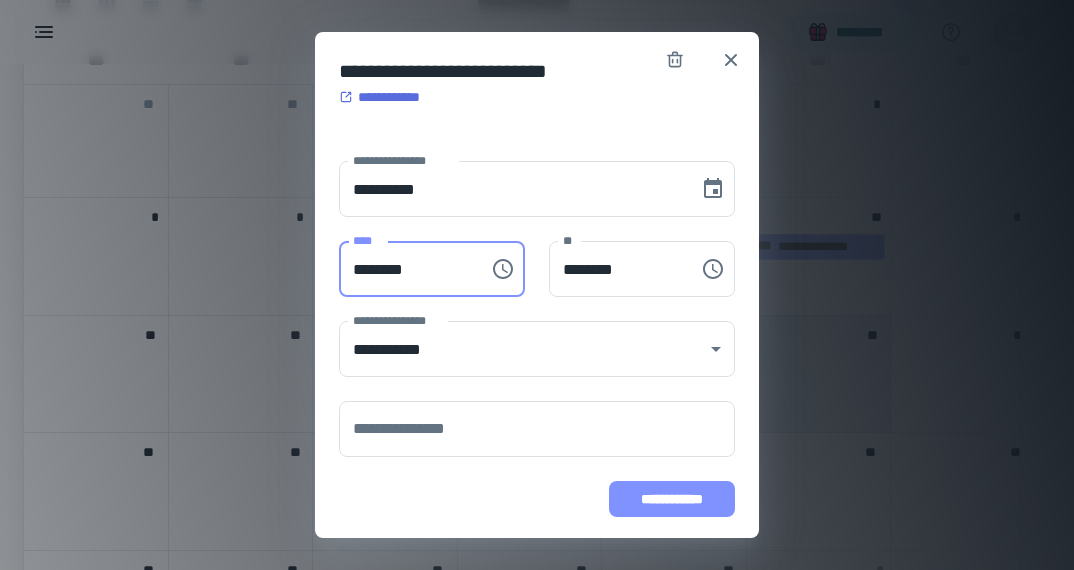 click on "**********" at bounding box center [672, 499] 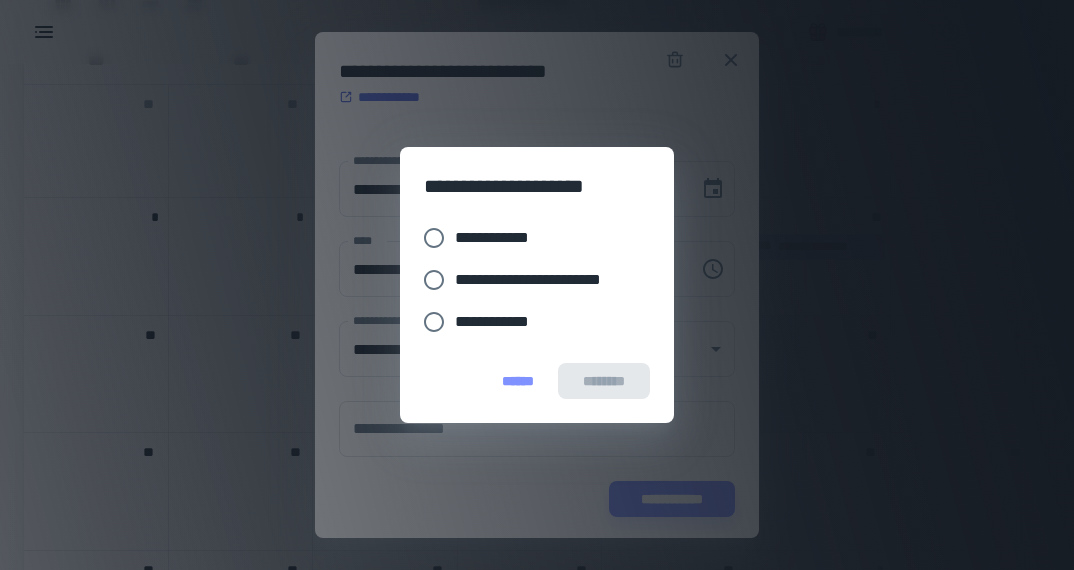 click on "**********" at bounding box center [500, 238] 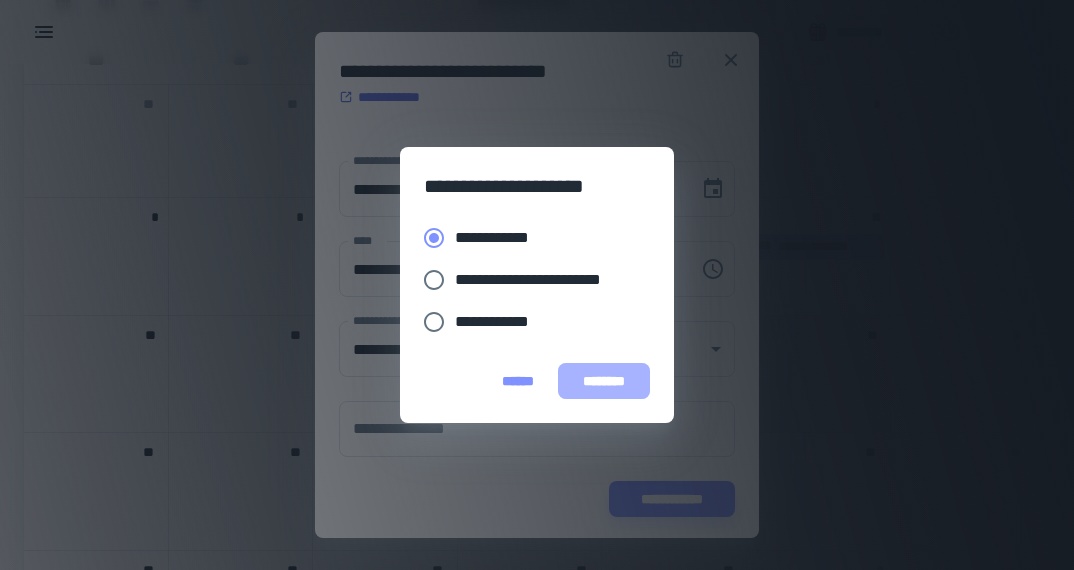 click on "********" at bounding box center [604, 381] 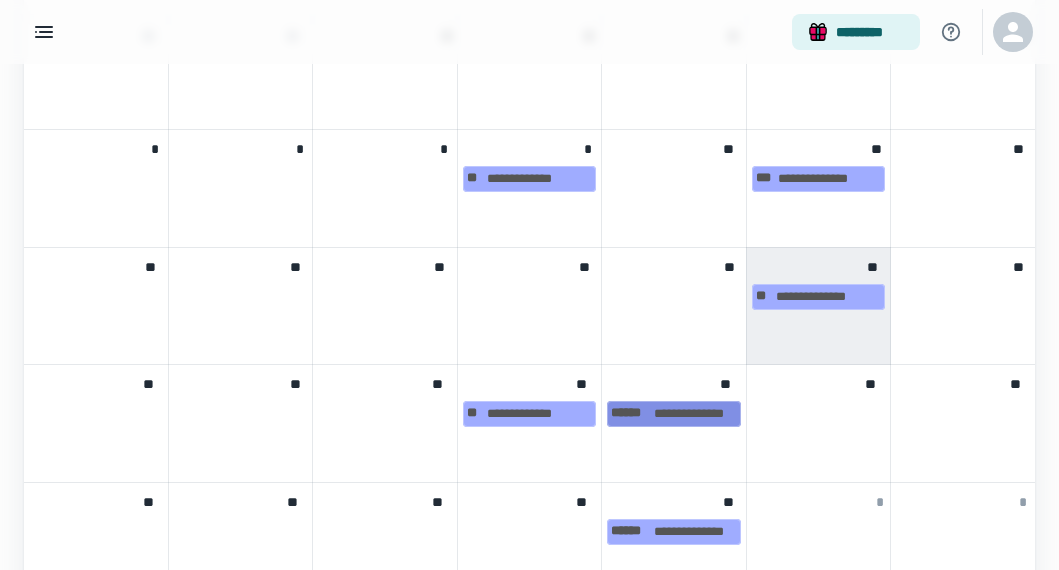 click on "[FIRST] [LAST]" at bounding box center (673, 414) 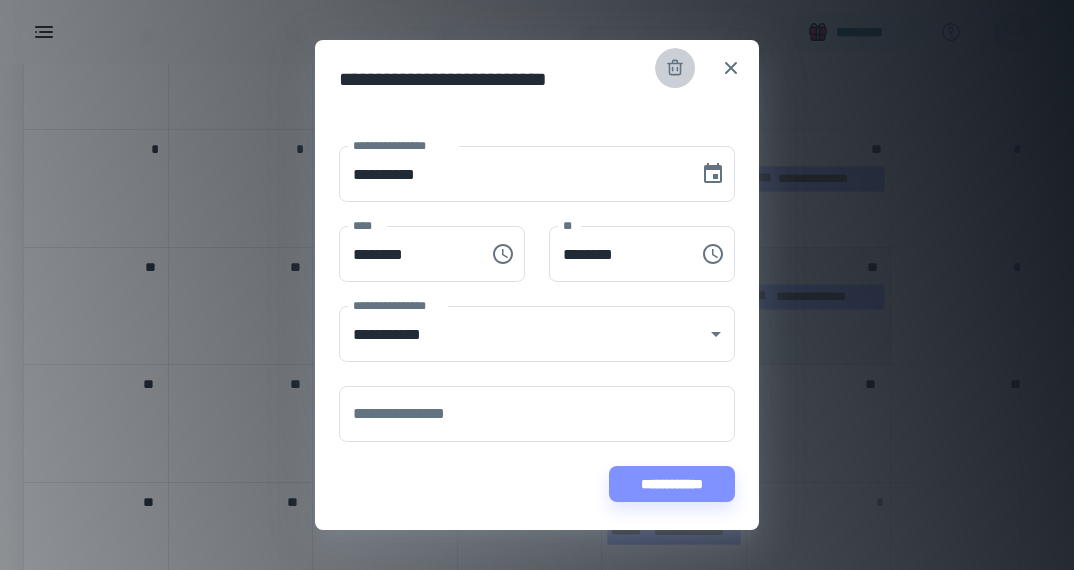 click 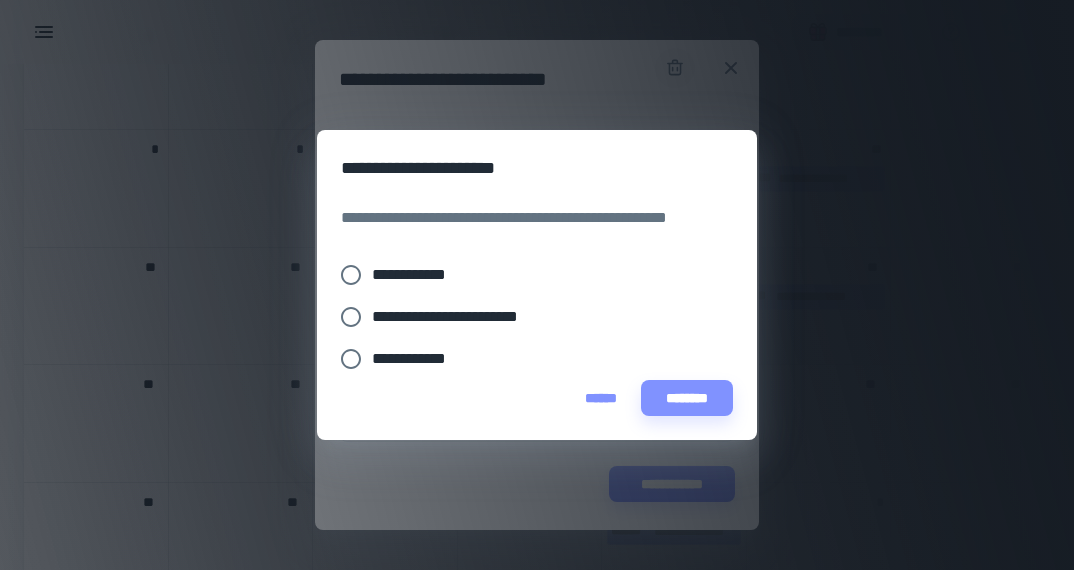 click on "**********" at bounding box center [462, 317] 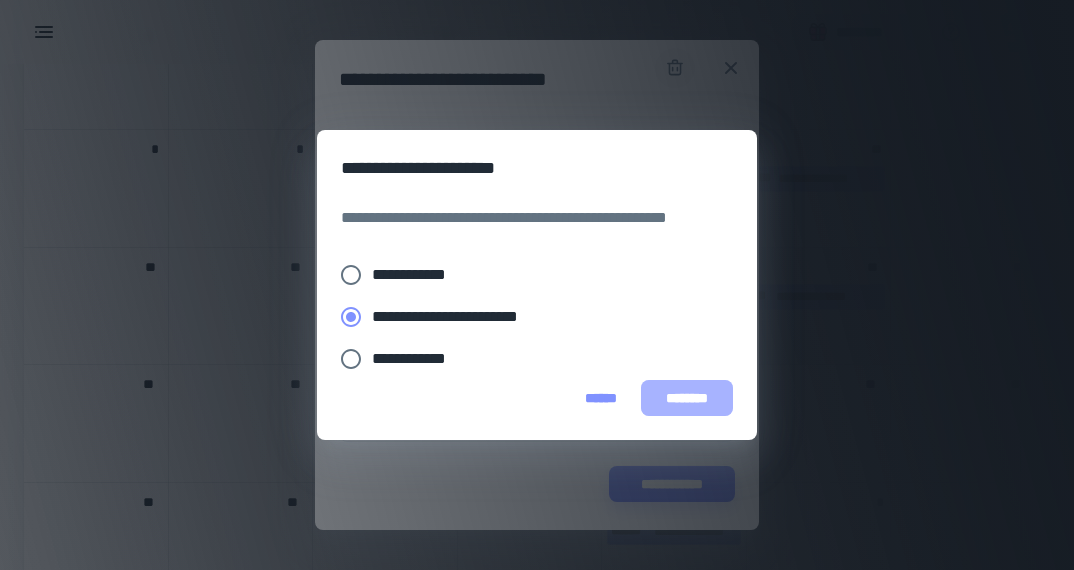 click on "********" at bounding box center (687, 398) 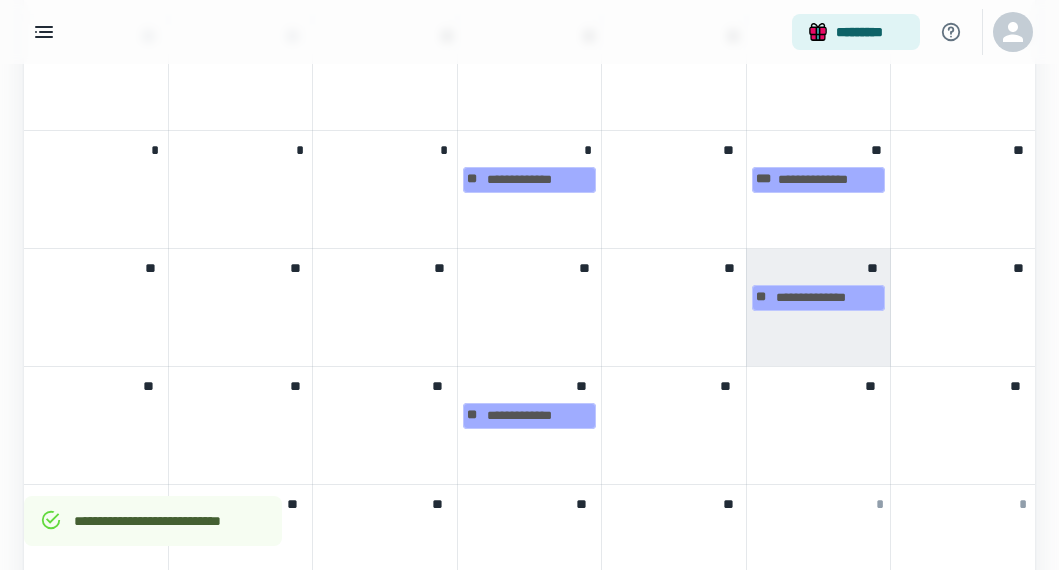 click on "**********" at bounding box center [818, 307] 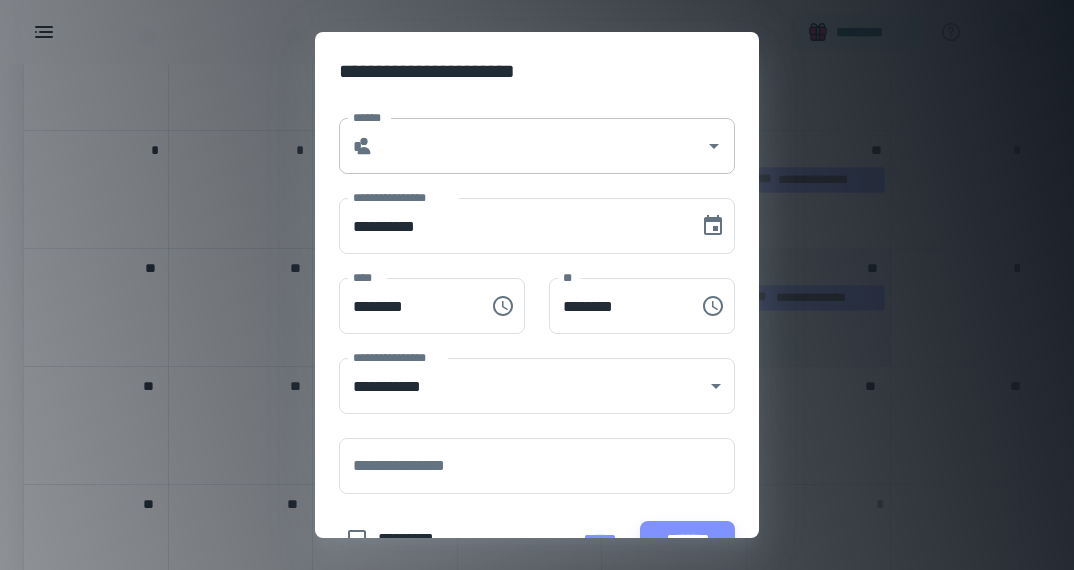 click on "* ******" at bounding box center [537, 146] 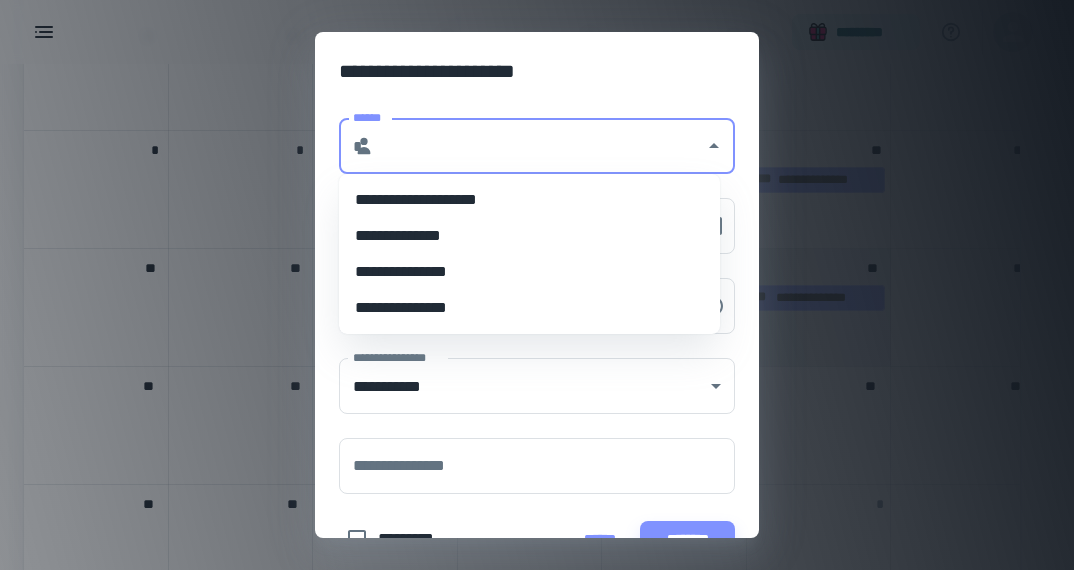 click on "**********" at bounding box center [529, 272] 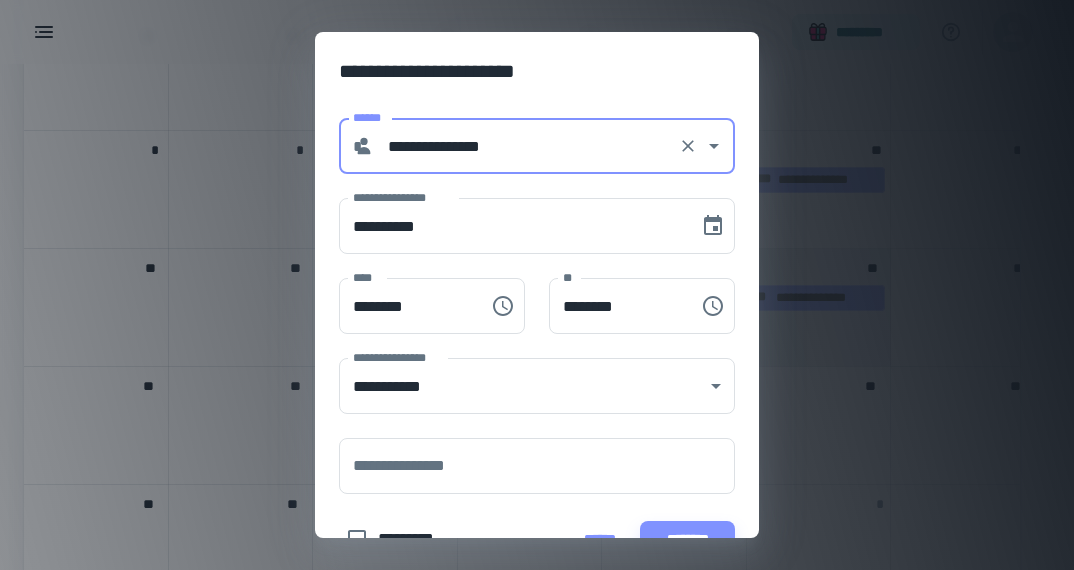 type on "********" 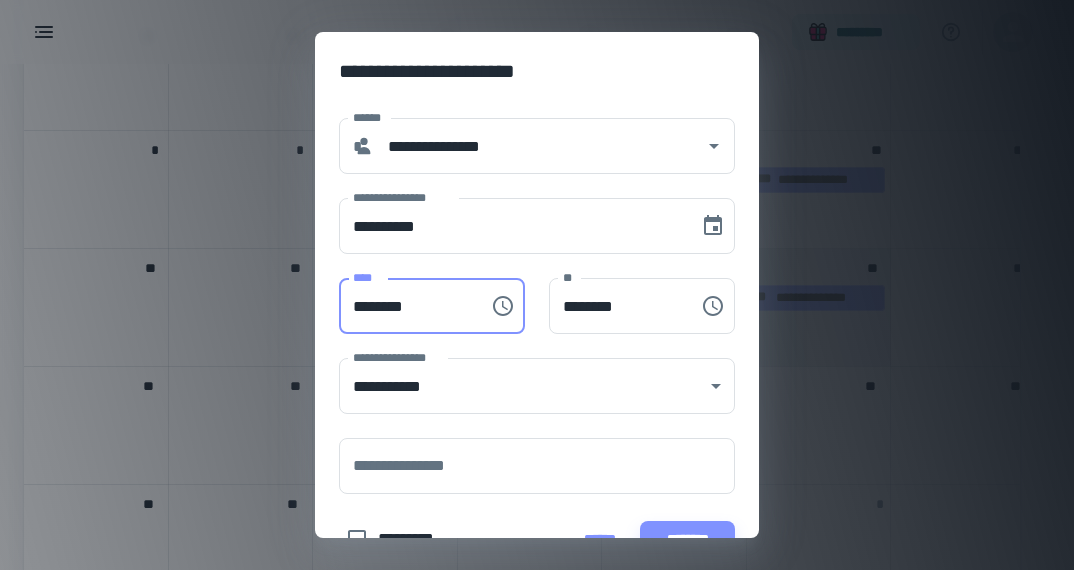 click on "********" at bounding box center [407, 306] 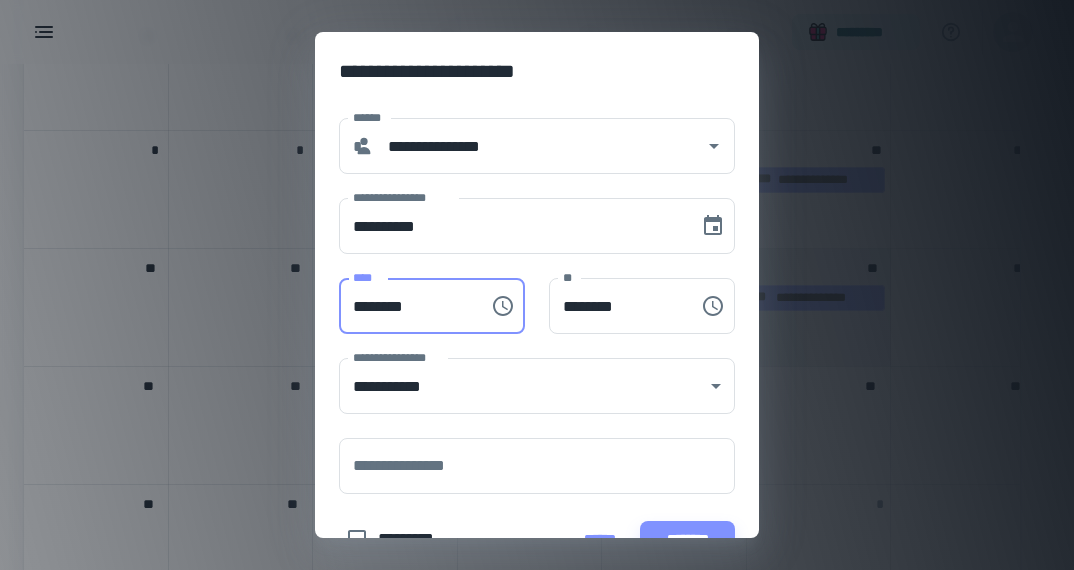 click on "********" at bounding box center (407, 306) 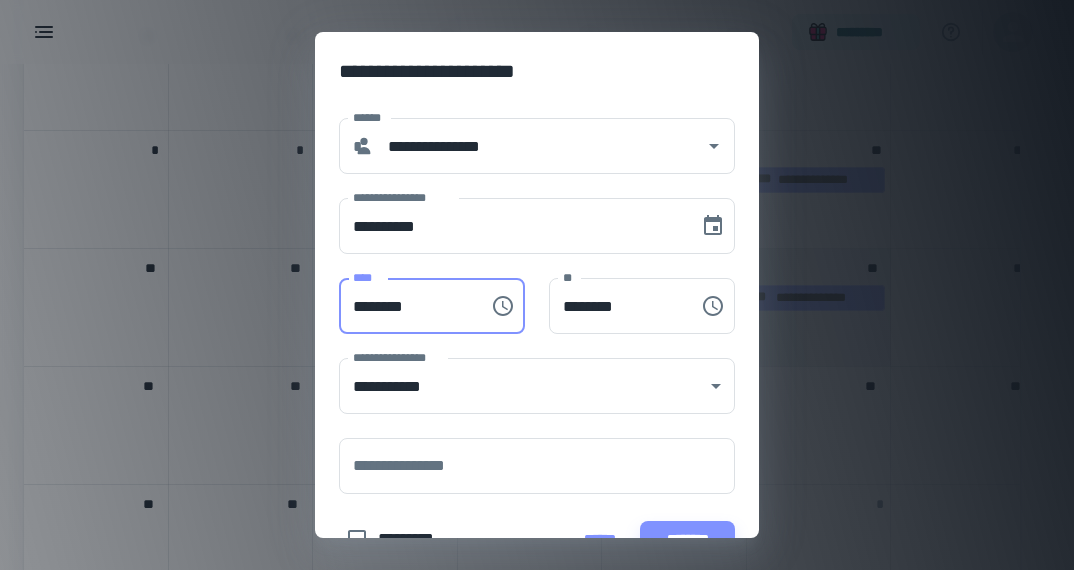type on "********" 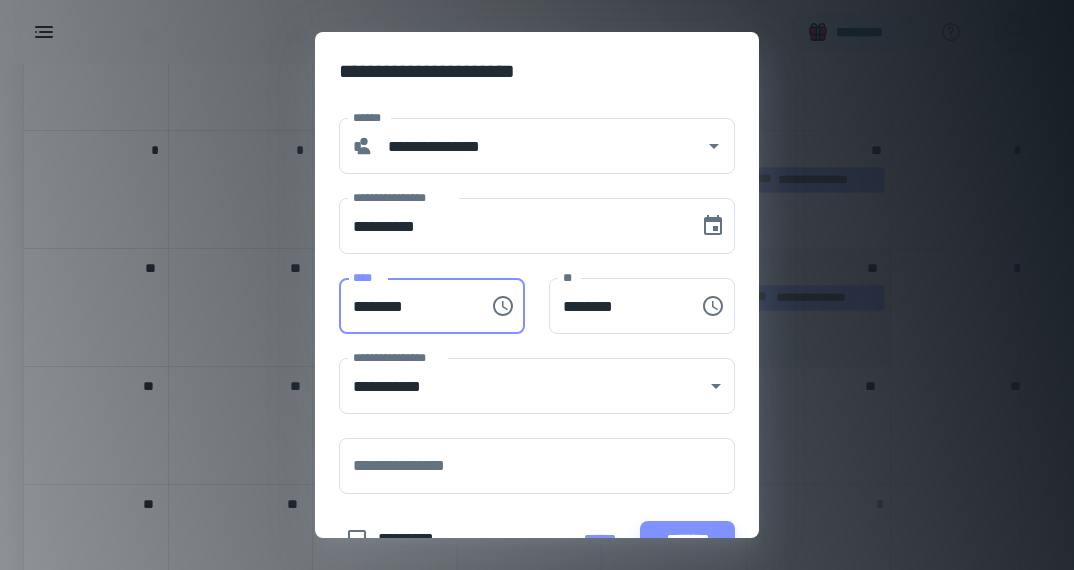 type on "********" 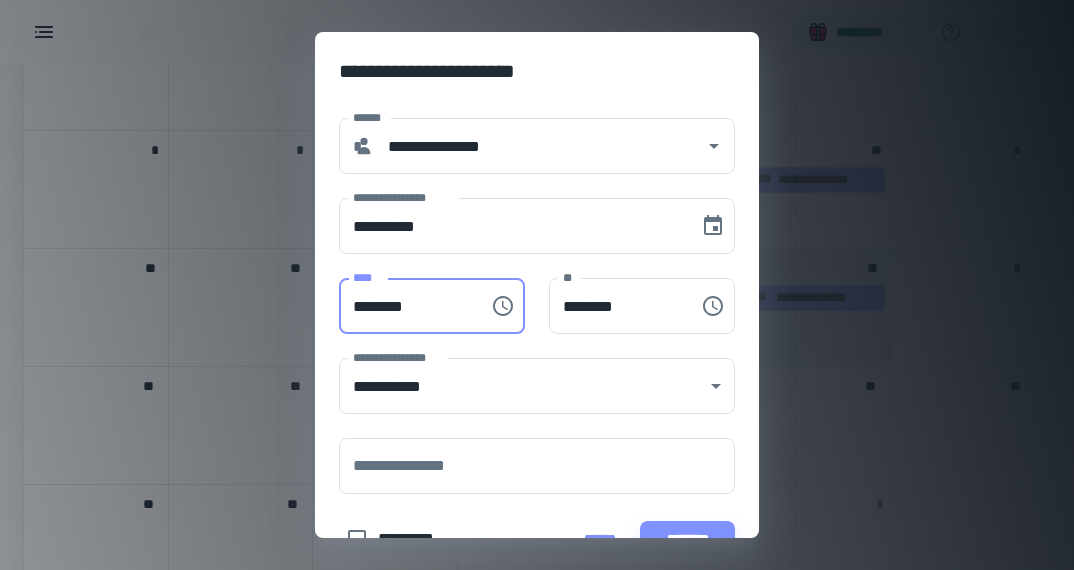 click on "********" at bounding box center (407, 306) 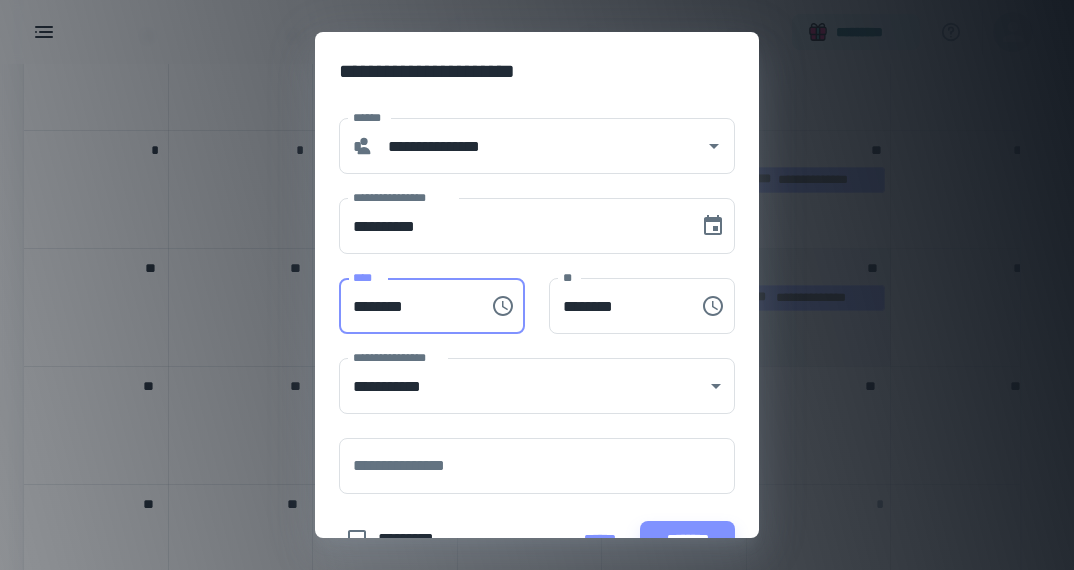 type on "********" 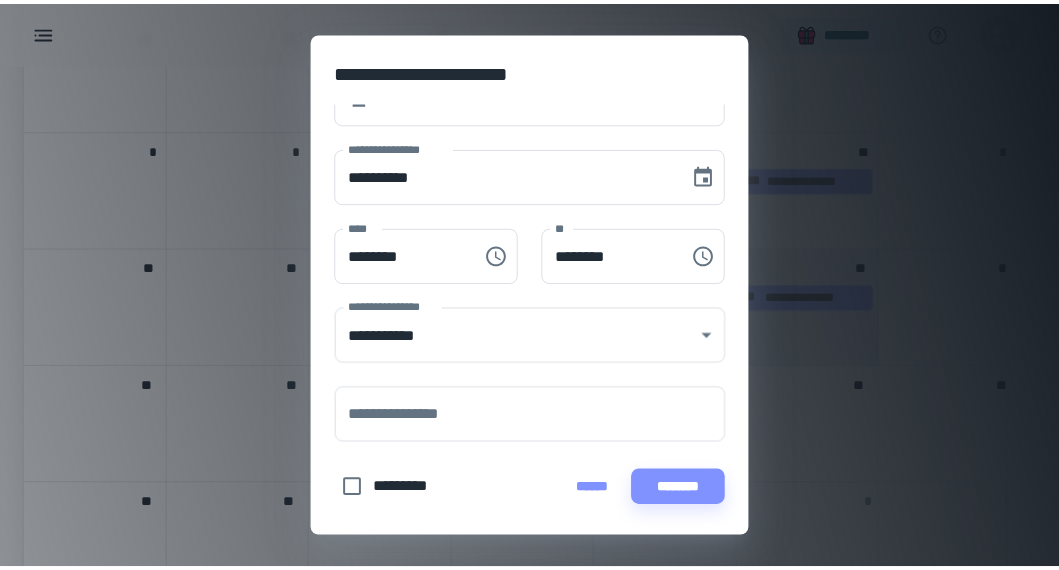 scroll, scrollTop: 50, scrollLeft: 0, axis: vertical 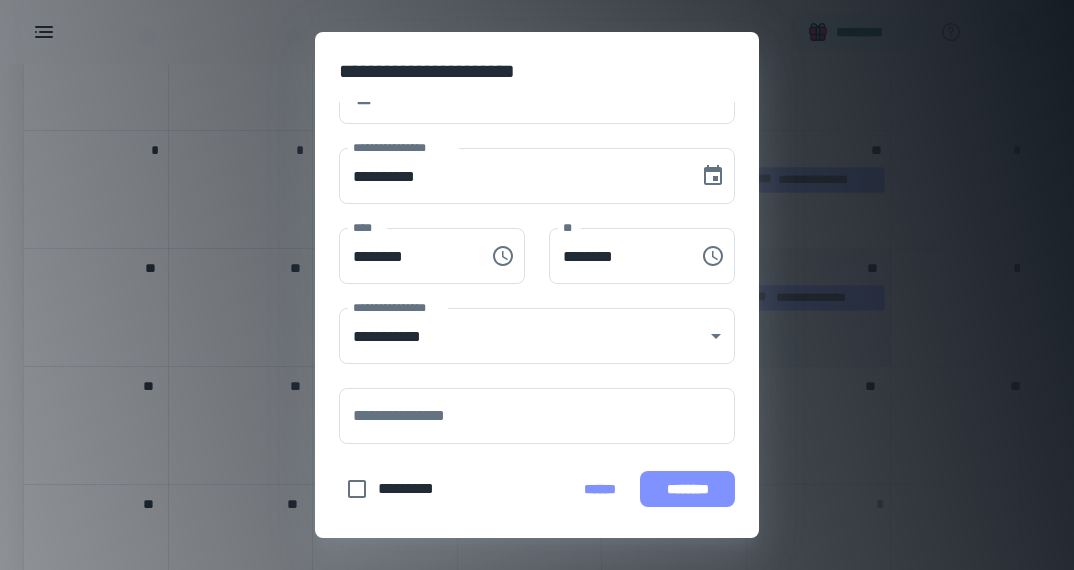 click on "********" at bounding box center (687, 489) 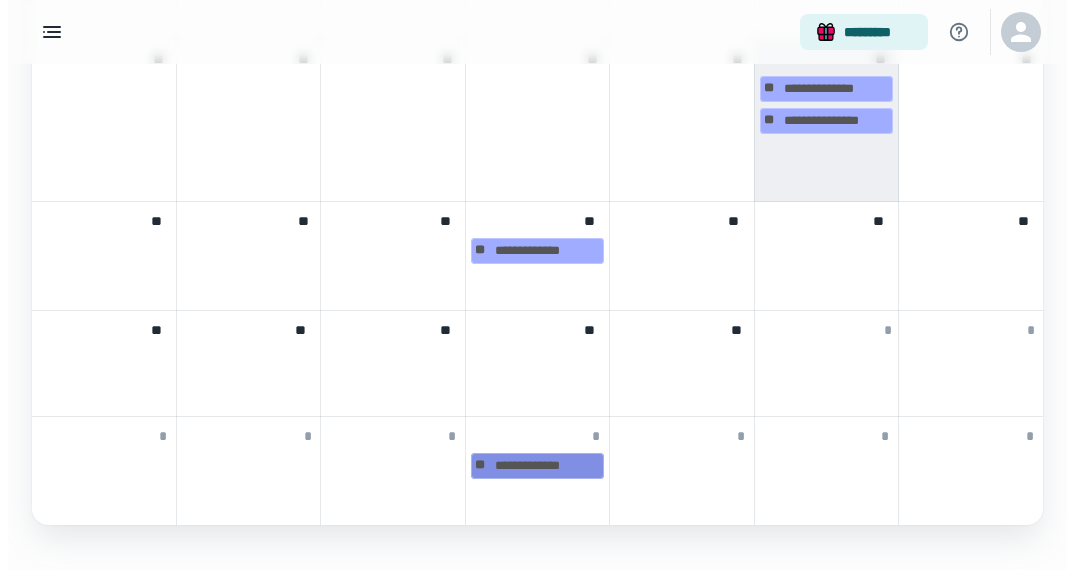 scroll, scrollTop: 888, scrollLeft: 0, axis: vertical 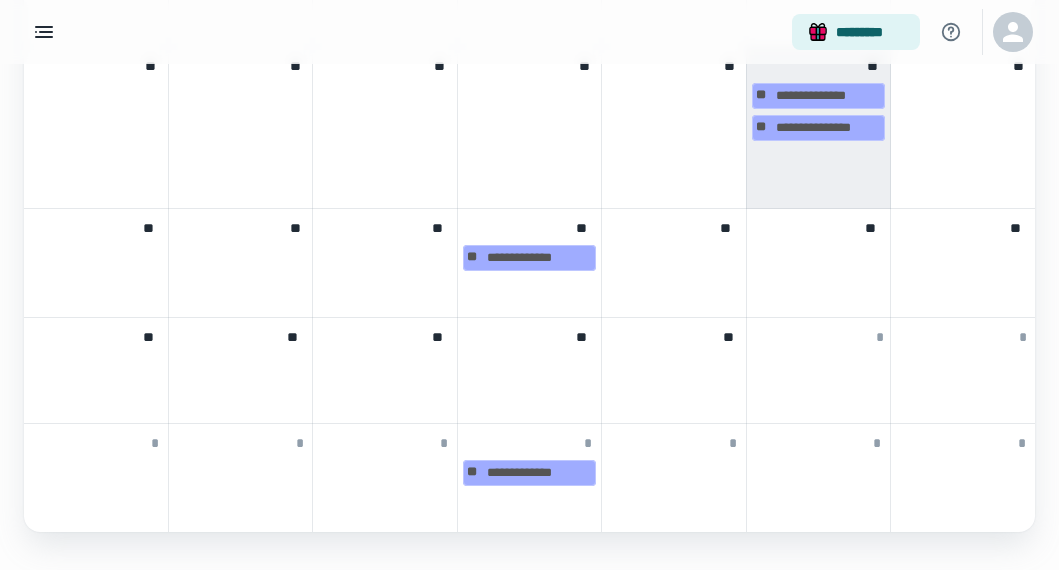 click at bounding box center [673, 256] 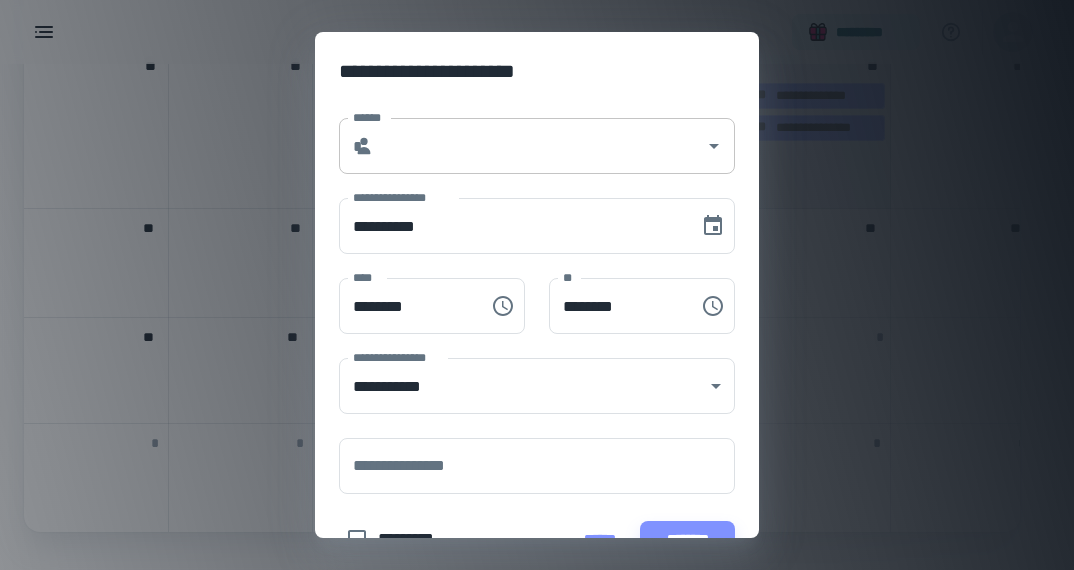 click on "******" at bounding box center (539, 146) 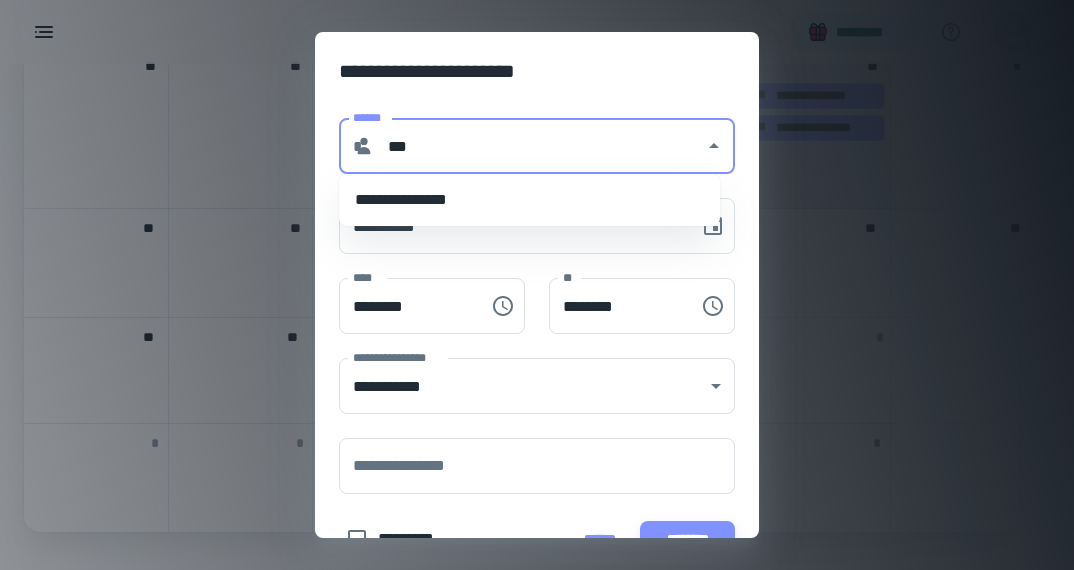 click on "**********" at bounding box center (529, 200) 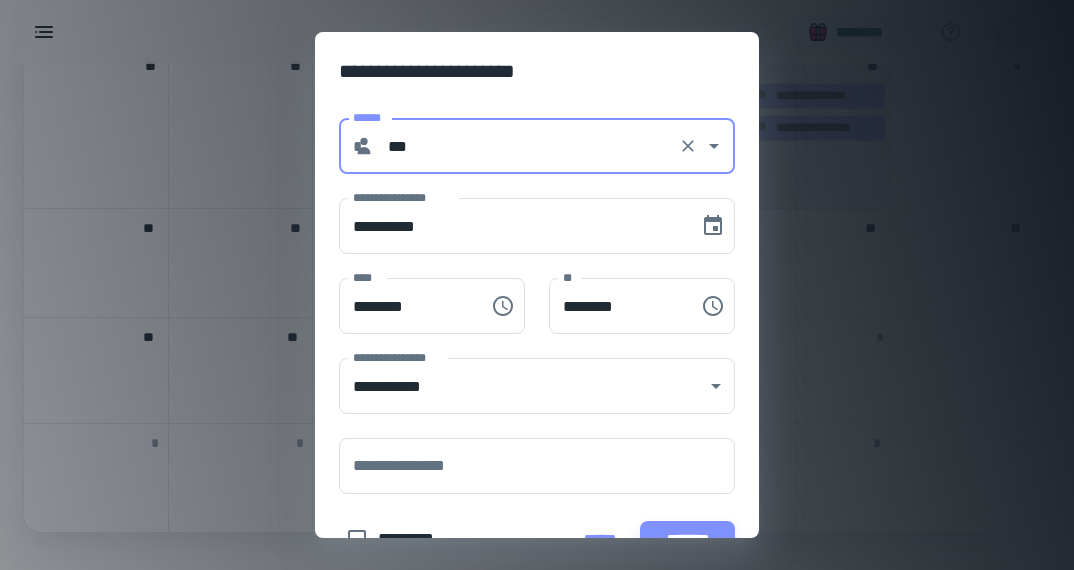 type on "**********" 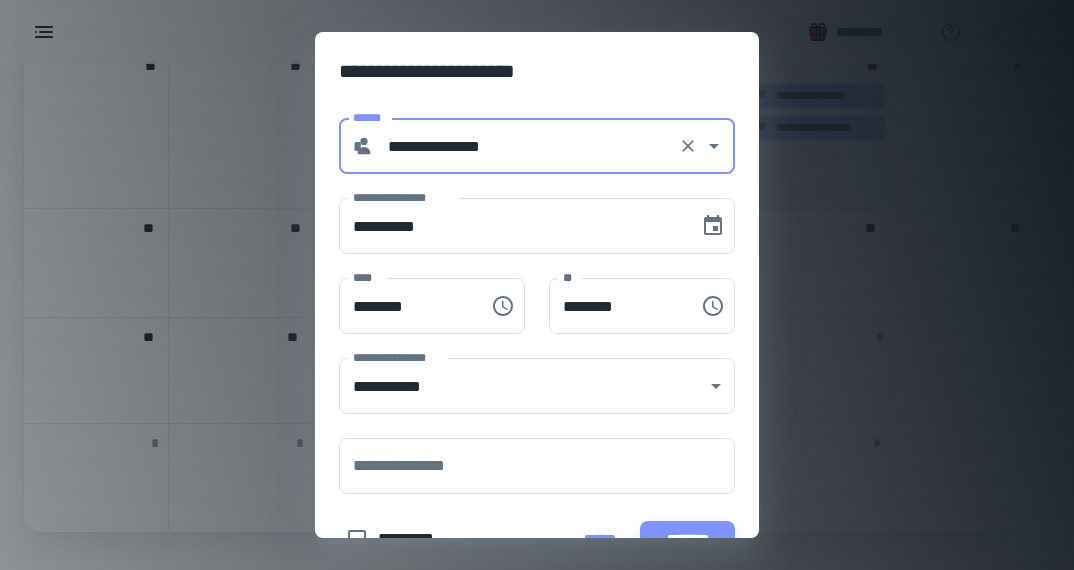 type on "********" 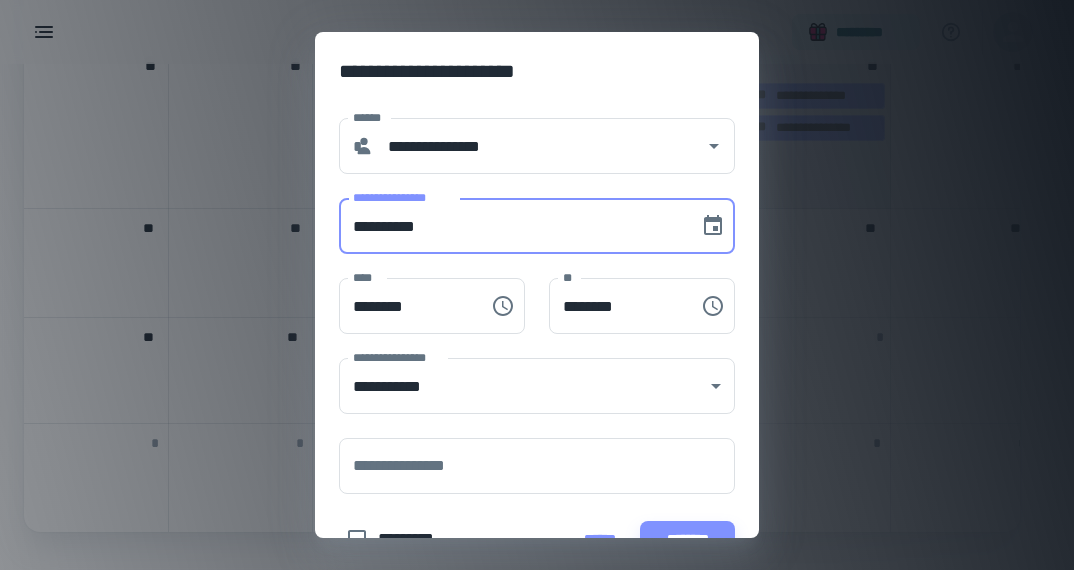 click on "**********" at bounding box center [512, 226] 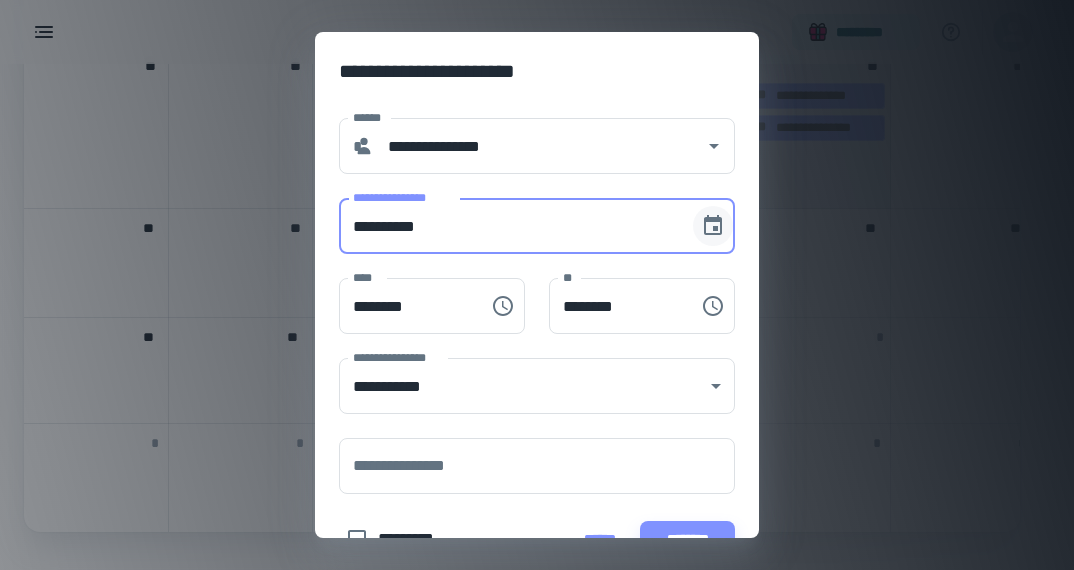 click 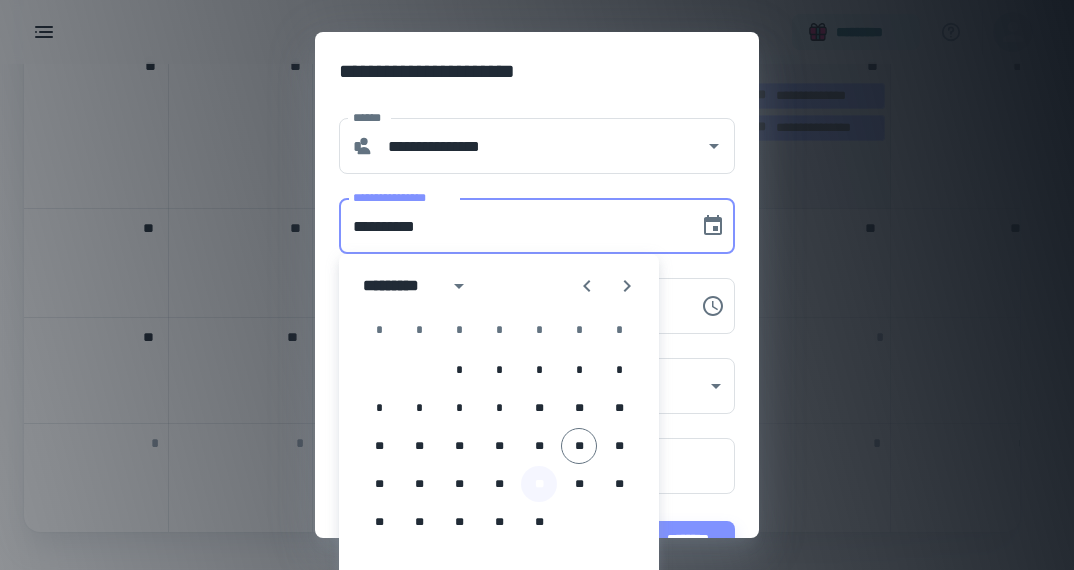click on "**" at bounding box center (539, 484) 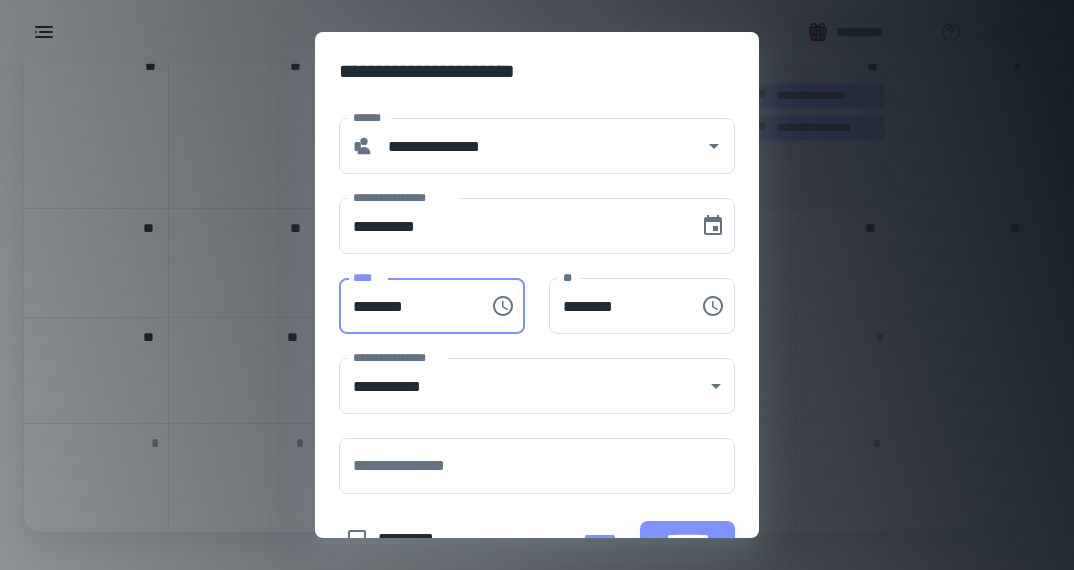 click on "********" at bounding box center (407, 306) 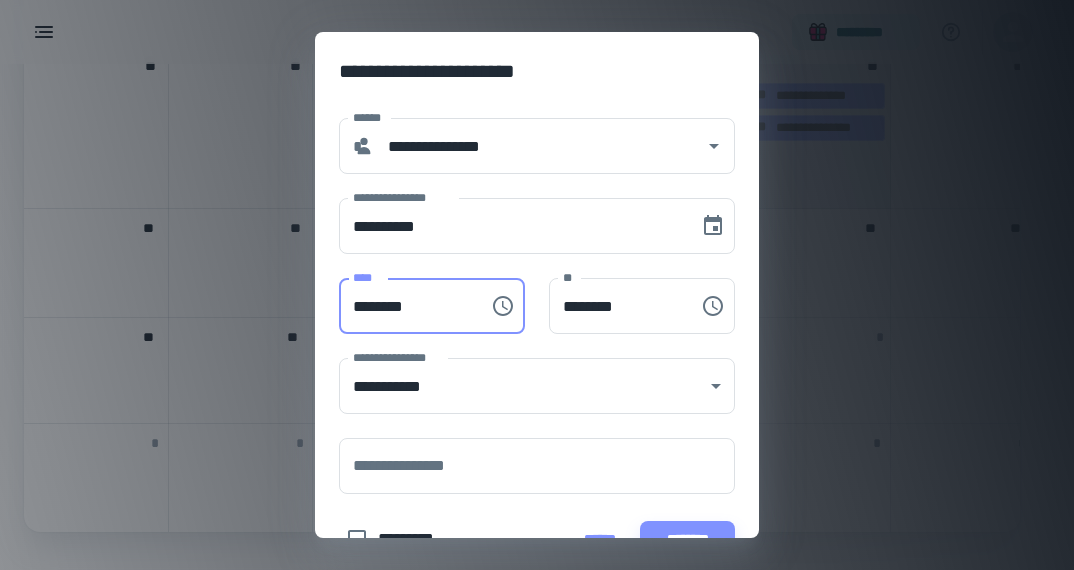 click on "********" at bounding box center [407, 306] 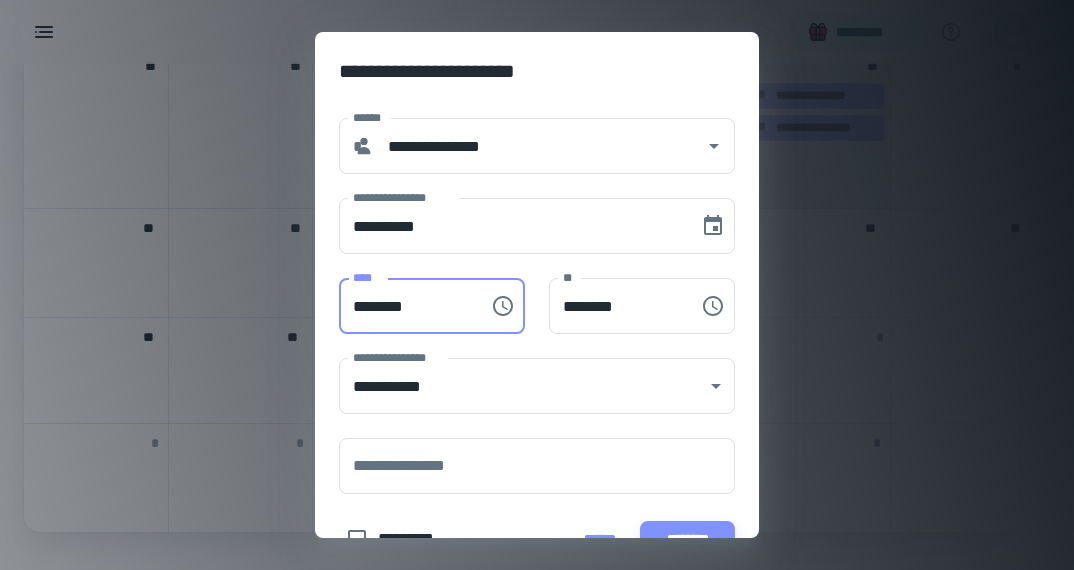 type on "********" 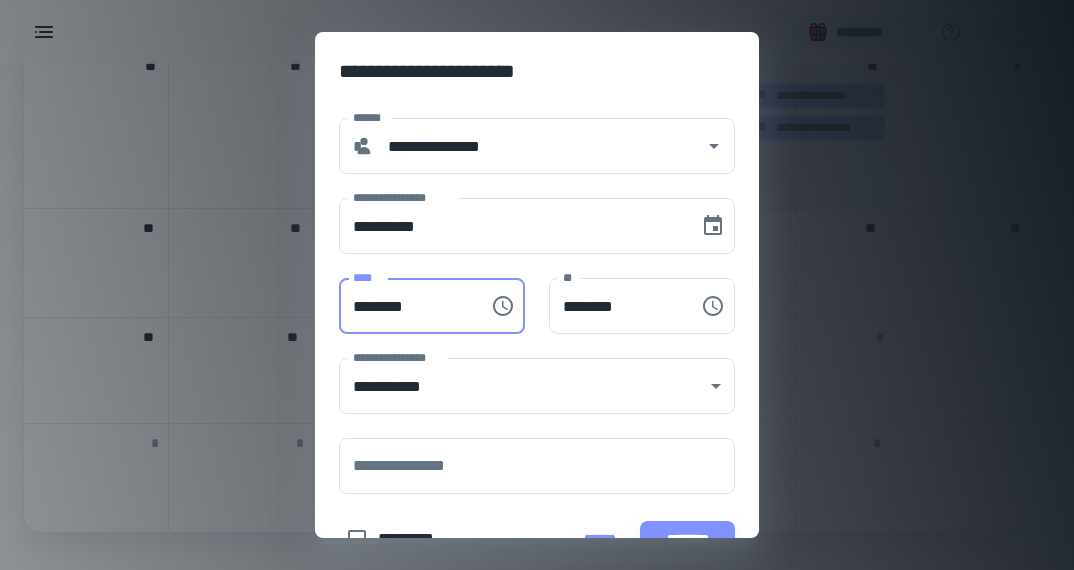 type on "********" 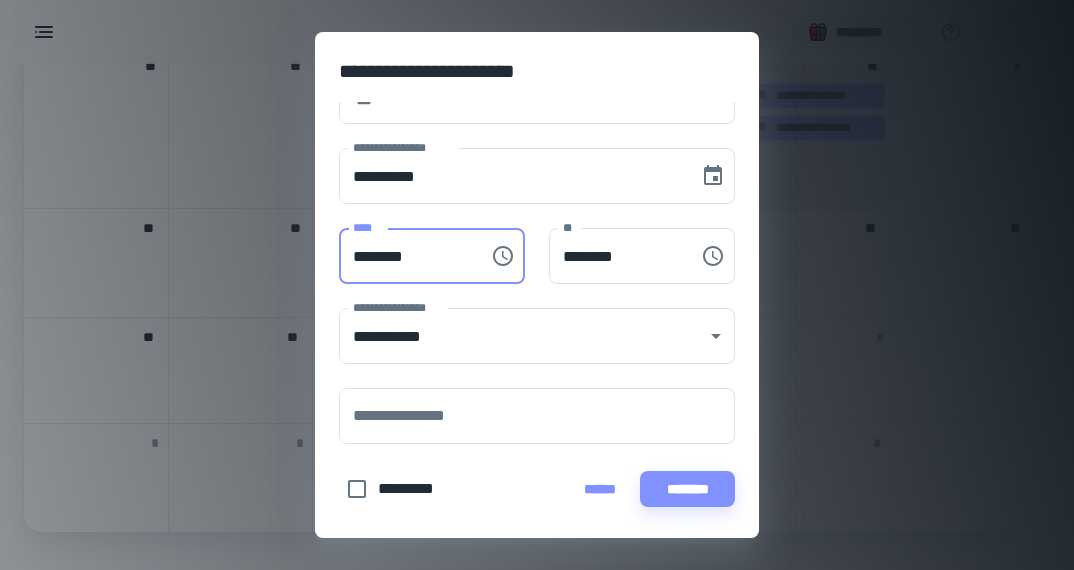 scroll, scrollTop: 50, scrollLeft: 0, axis: vertical 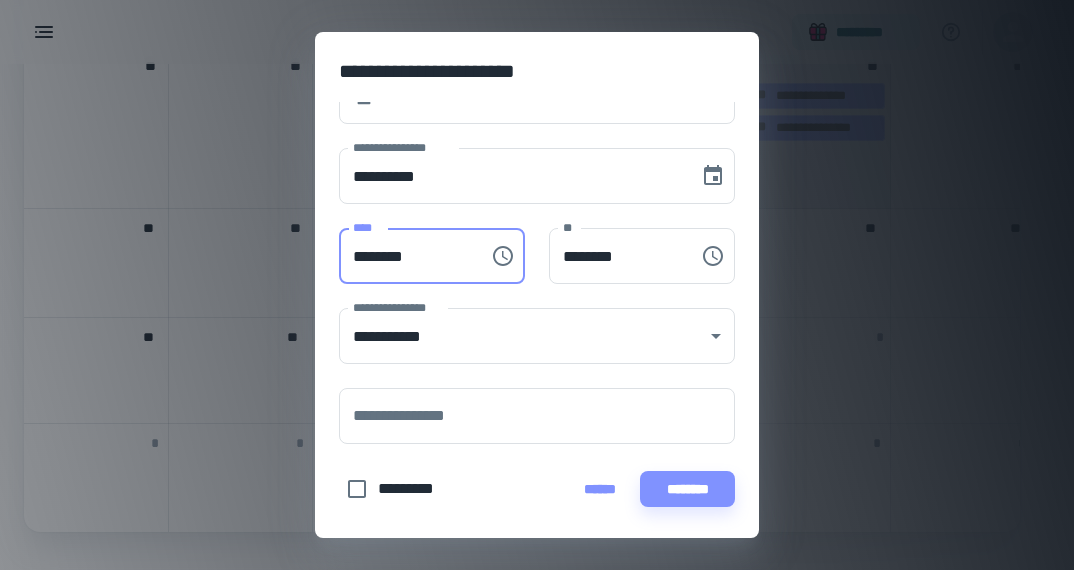 click on "*********" at bounding box center (414, 489) 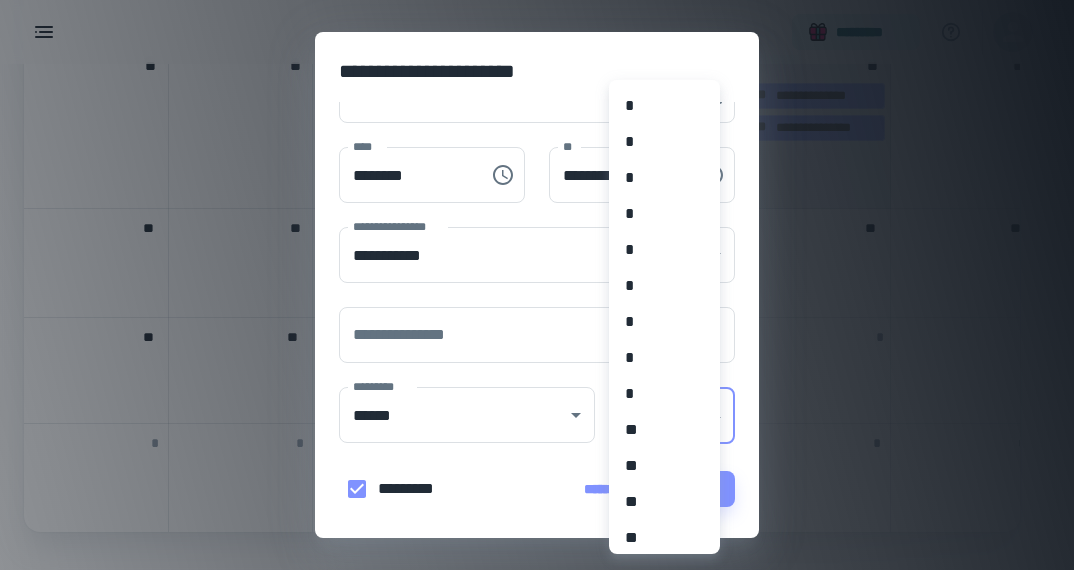 scroll, scrollTop: 131, scrollLeft: 0, axis: vertical 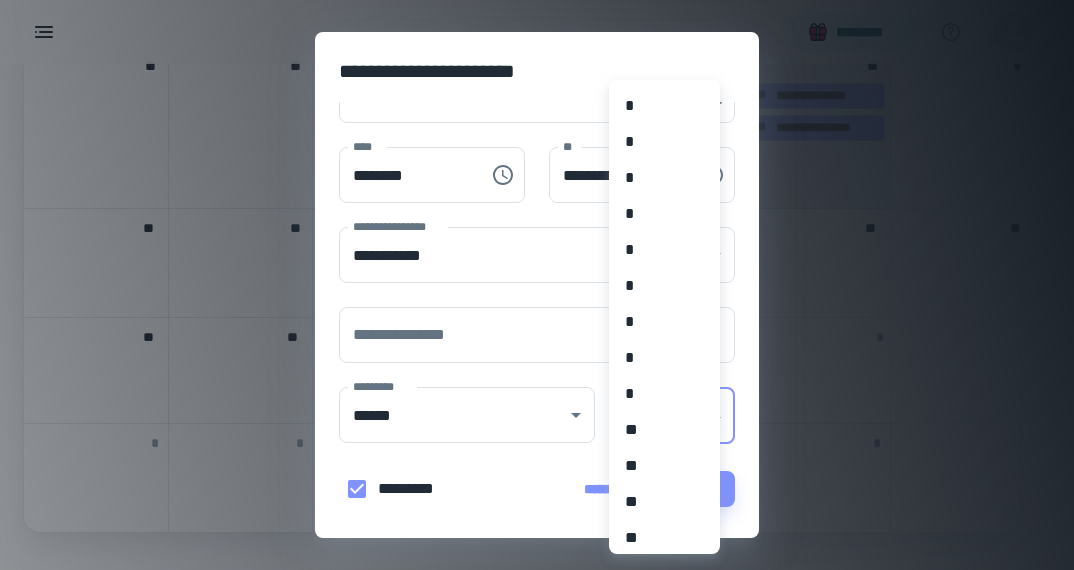 click on "[FIRST] [LAST] [ADDRESS] [CITY], [STATE] [ZIP] [COUNTRY] [PHONE] [EMAIL]" at bounding box center [529, -603] 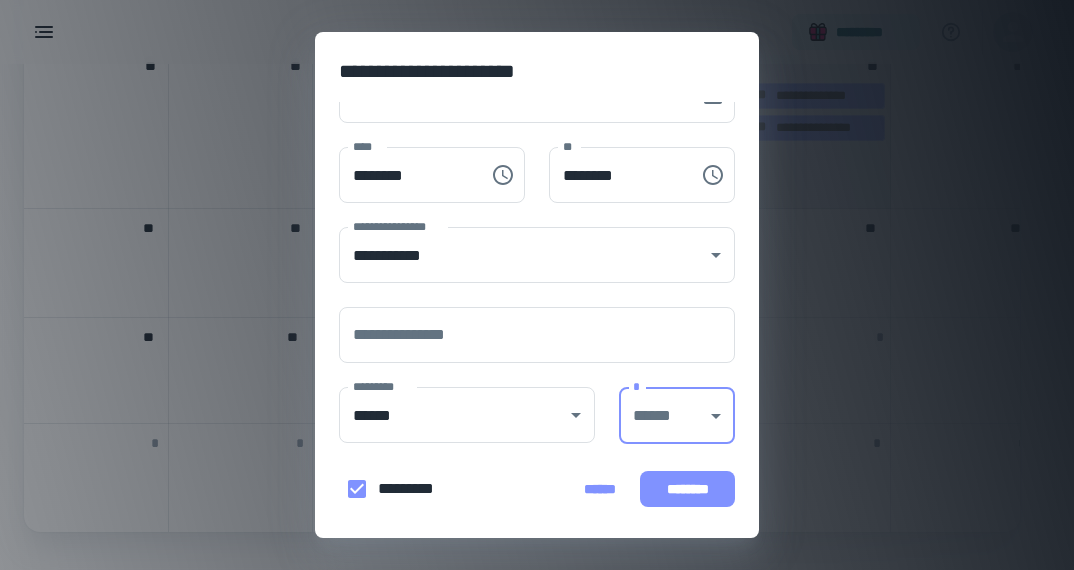 click on "[FIRST] [LAST] [ADDRESS] [CITY], [STATE] [ZIP] [COUNTRY] [PHONE] [EMAIL]" at bounding box center (537, 240) 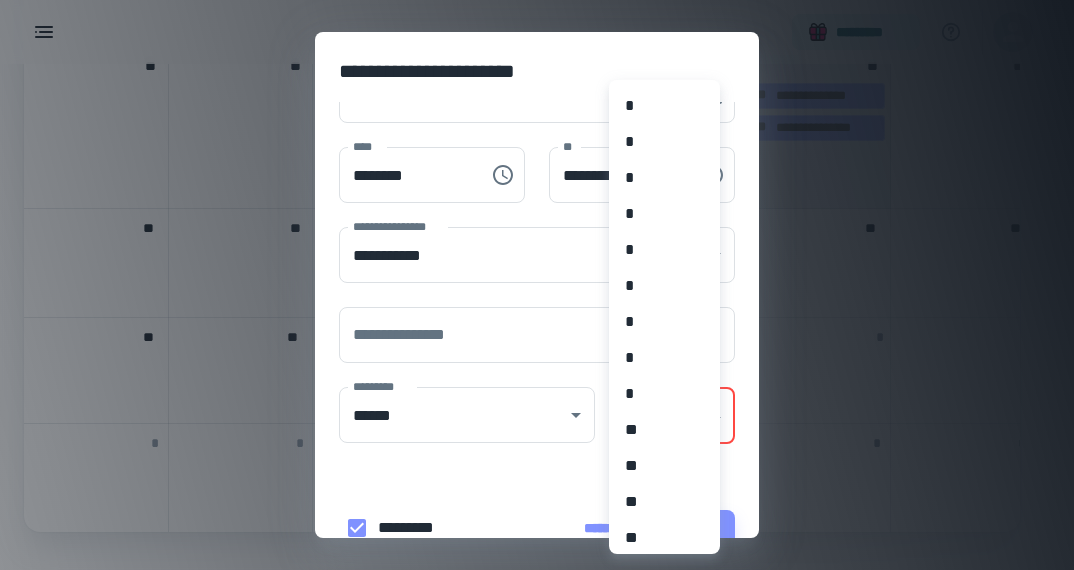 click on "[FIRST] [LAST] [ADDRESS] [CITY], [STATE] [ZIP] [COUNTRY] [PHONE] [EMAIL]" at bounding box center [529, -603] 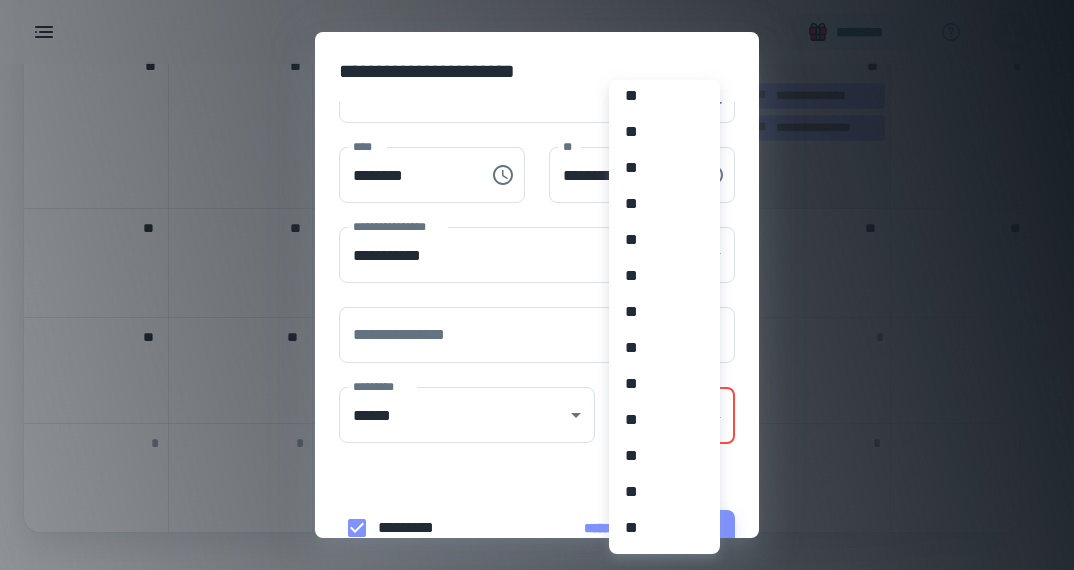 scroll, scrollTop: 1414, scrollLeft: 0, axis: vertical 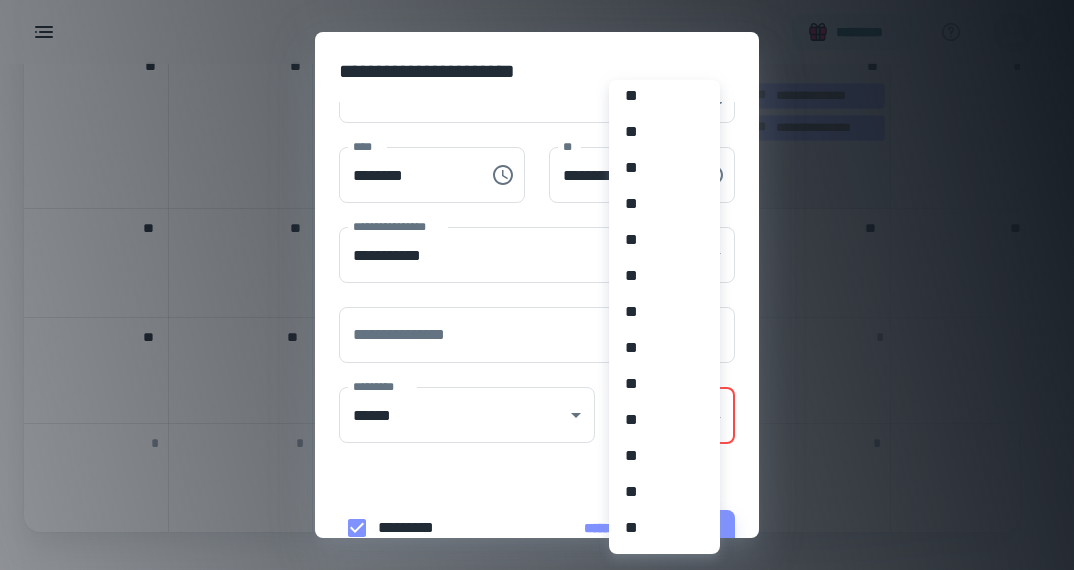 click on "**" at bounding box center (657, 528) 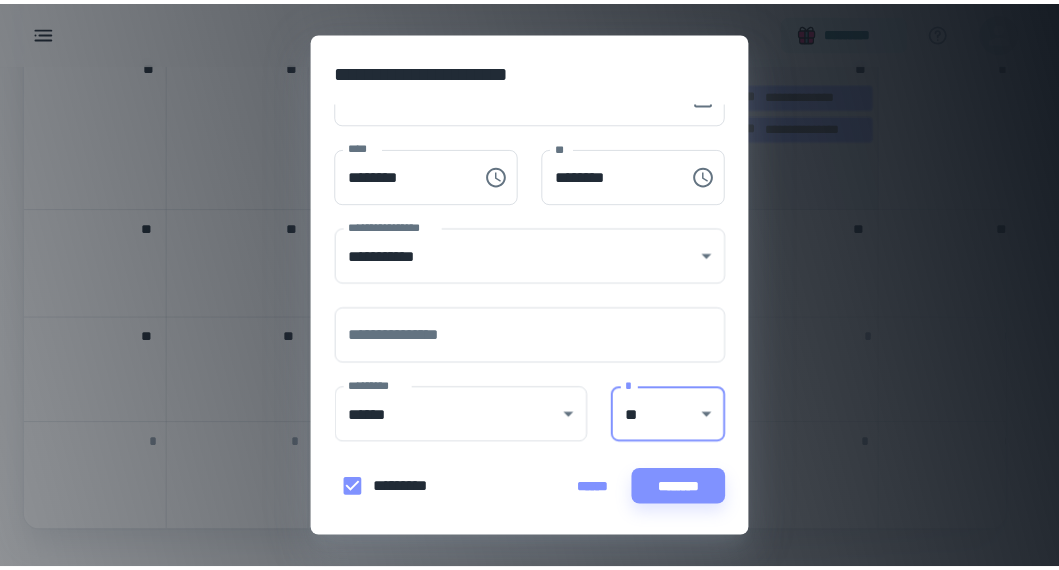 scroll, scrollTop: 130, scrollLeft: 0, axis: vertical 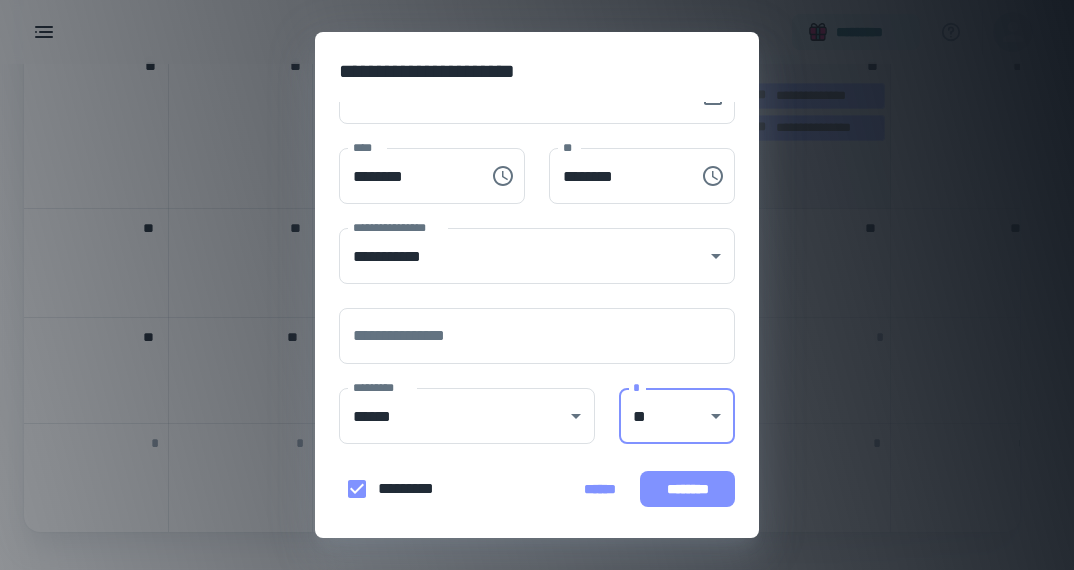 click on "********" at bounding box center [687, 489] 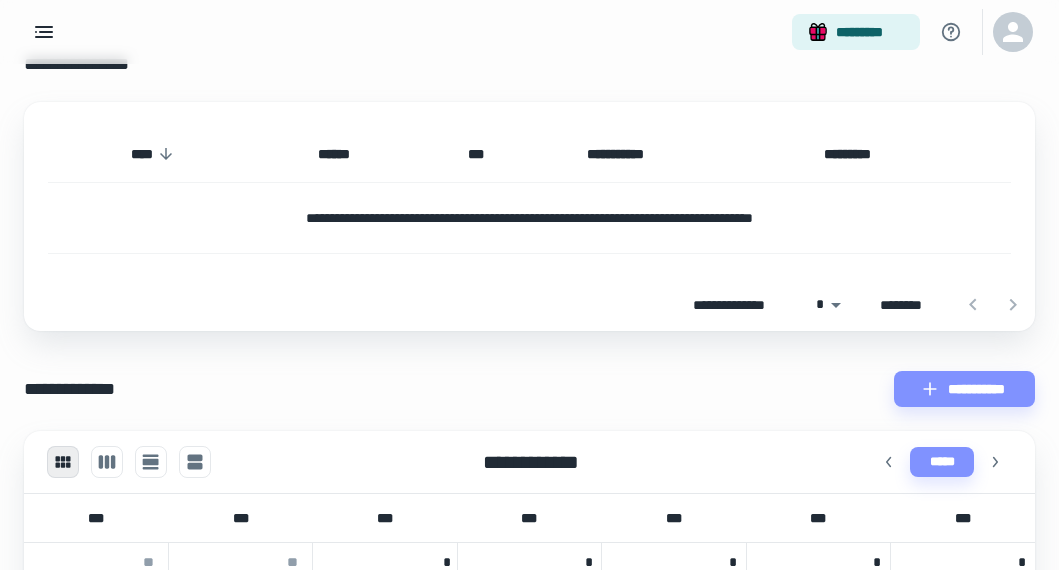 scroll, scrollTop: 165, scrollLeft: 0, axis: vertical 